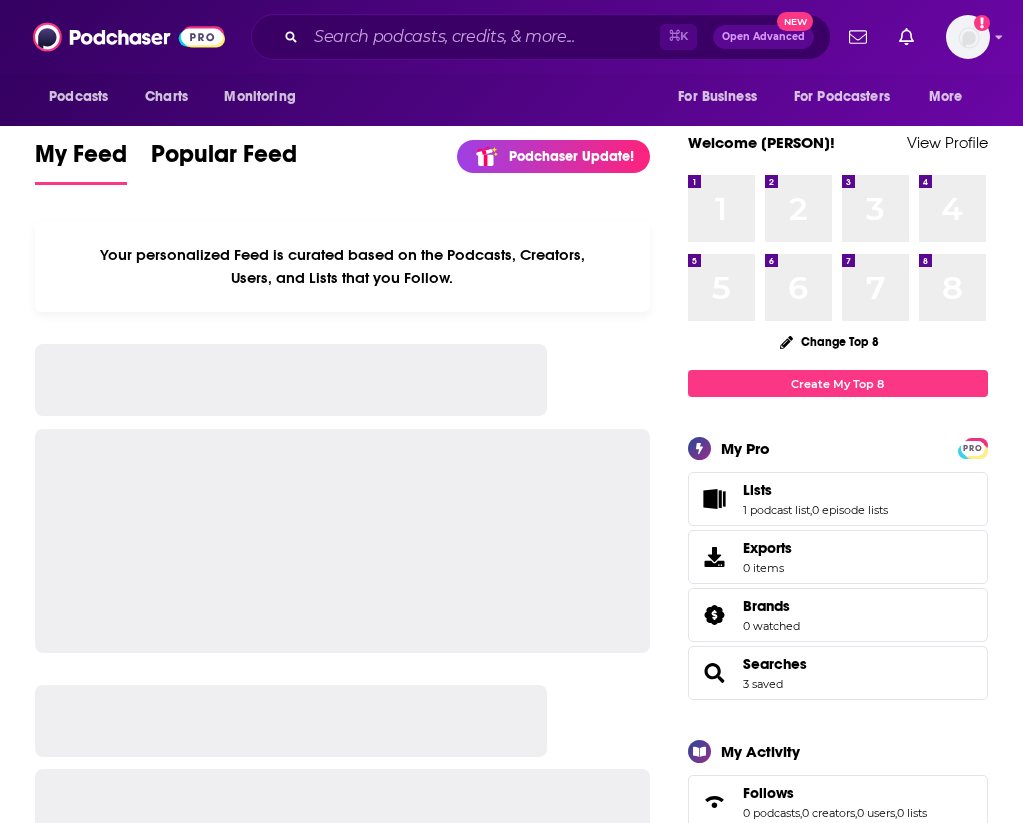 scroll, scrollTop: 0, scrollLeft: 0, axis: both 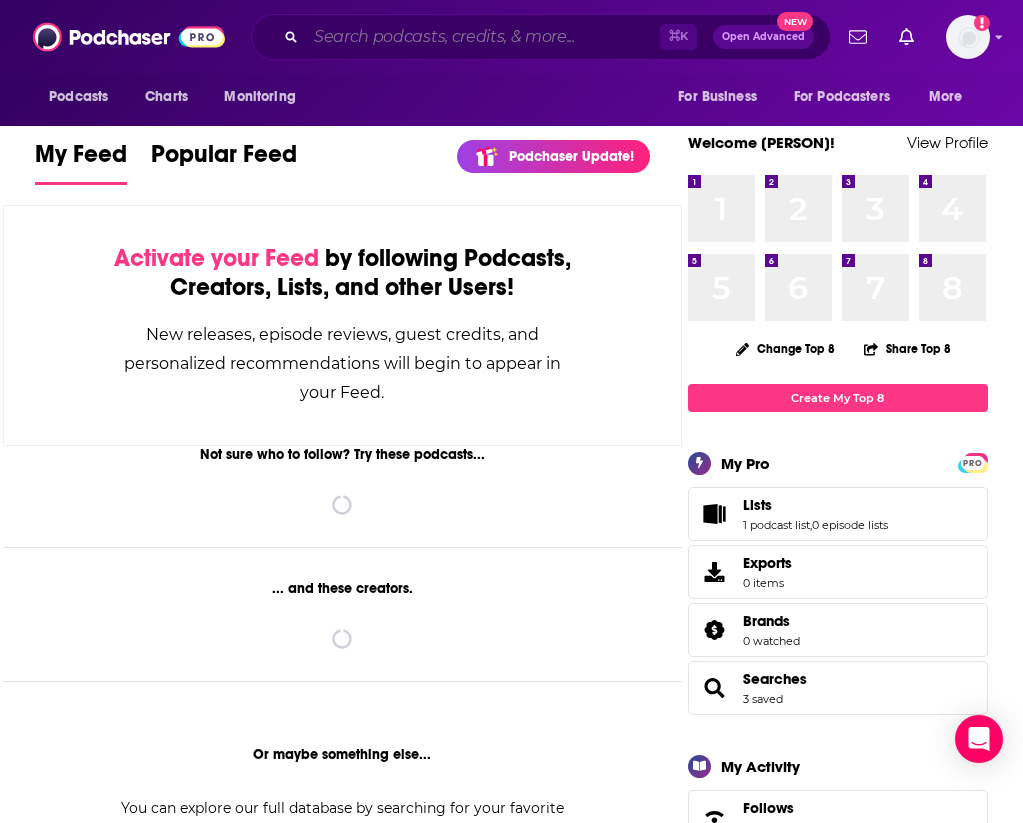 click at bounding box center [483, 37] 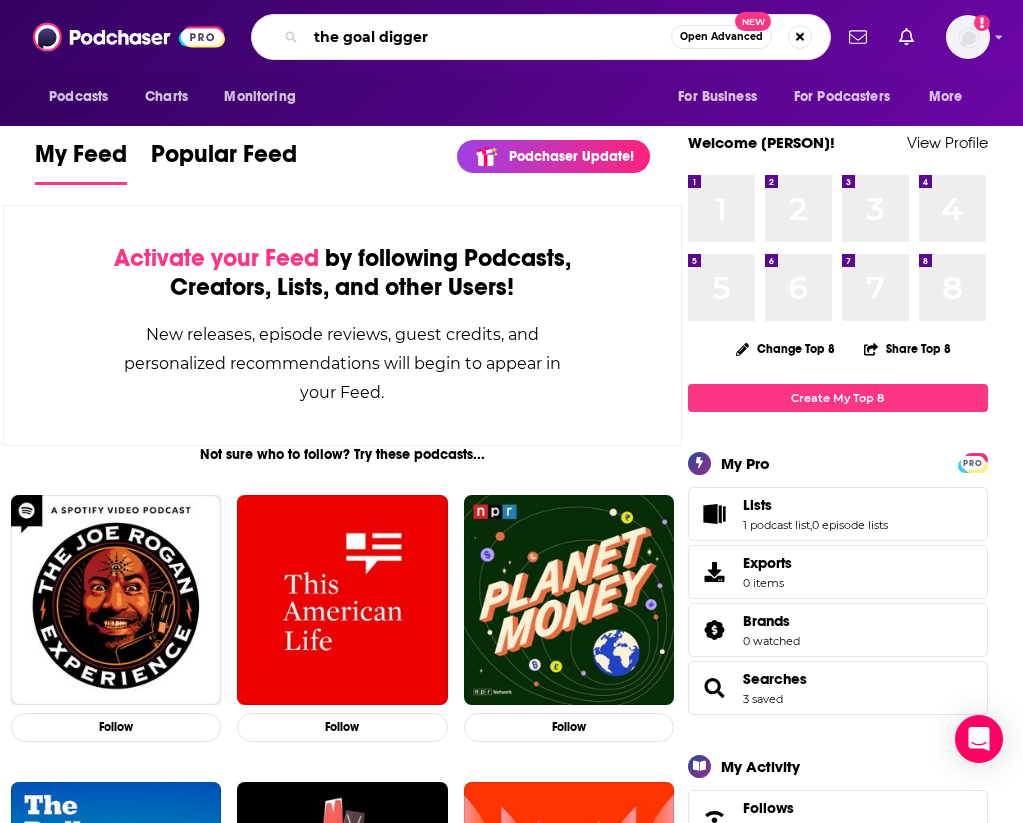 type on "the goal digger" 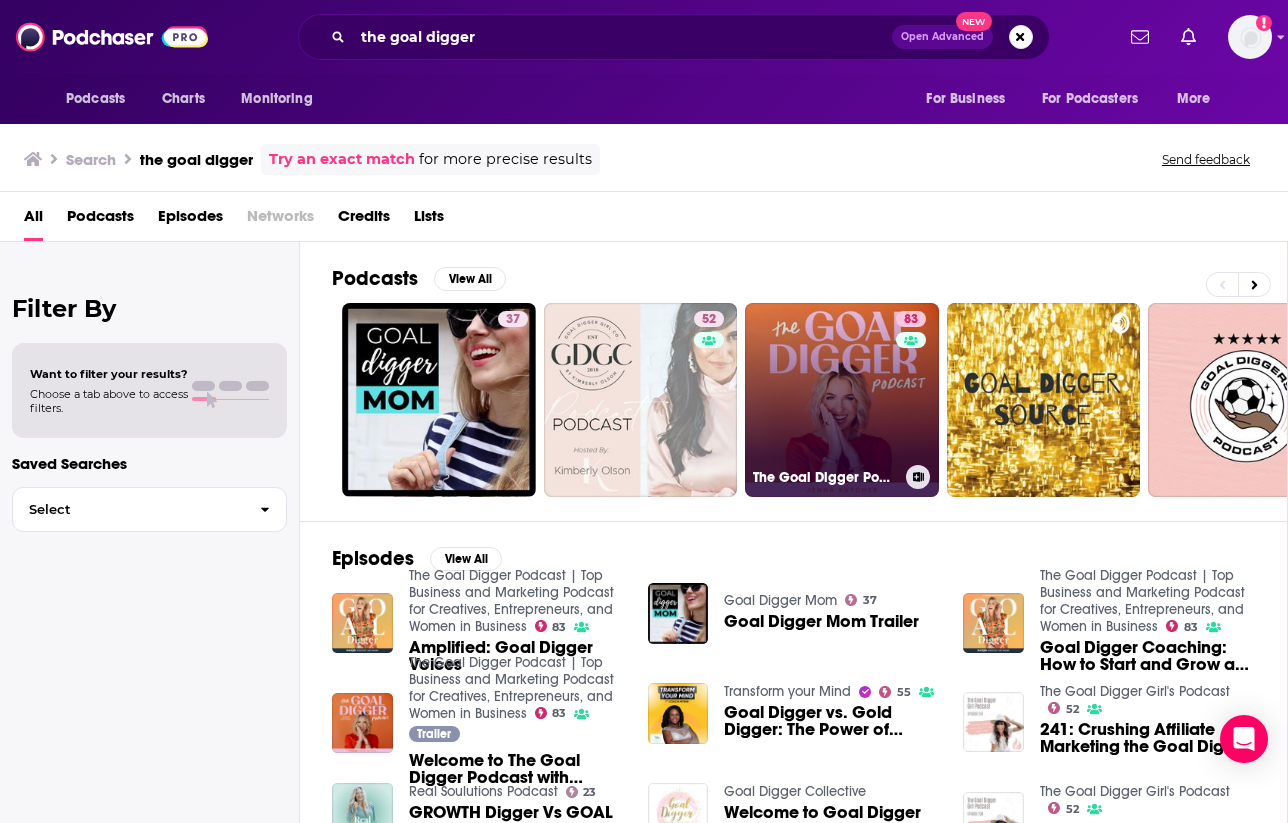 click on "37.3k The Goal Digger Podcast | Top Business and Marketing Podcast for Creatives, Entrepreneurs, and Women in Business" at bounding box center (842, 400) 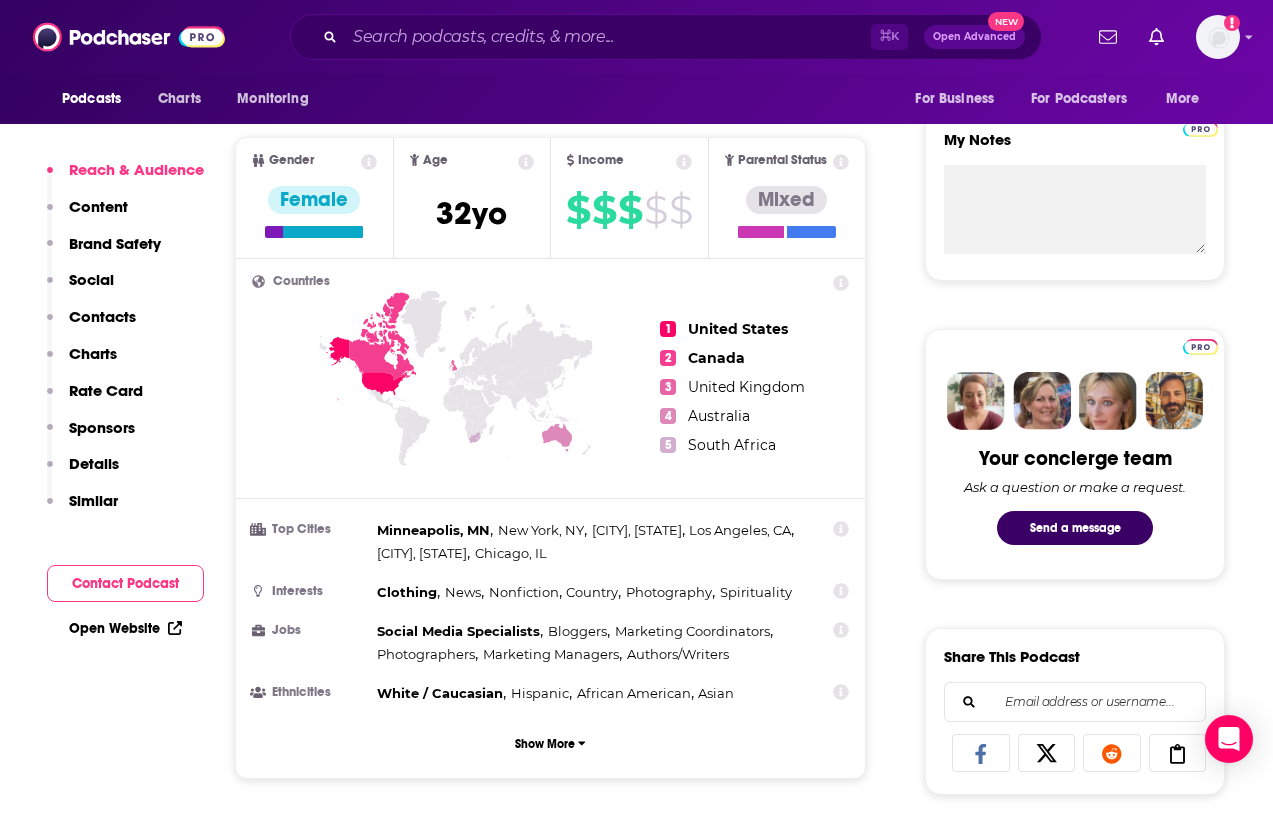 scroll, scrollTop: 710, scrollLeft: 0, axis: vertical 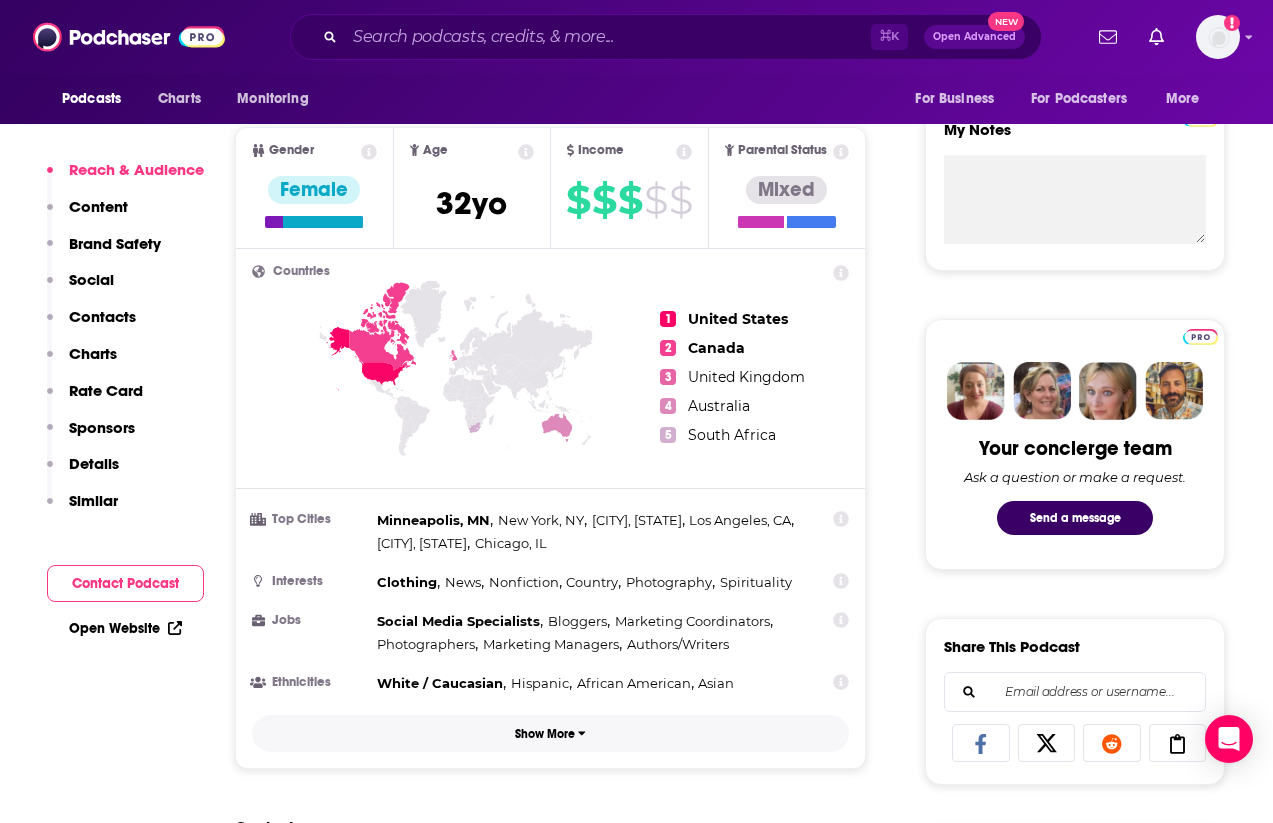 click on "Show More" at bounding box center [545, 734] 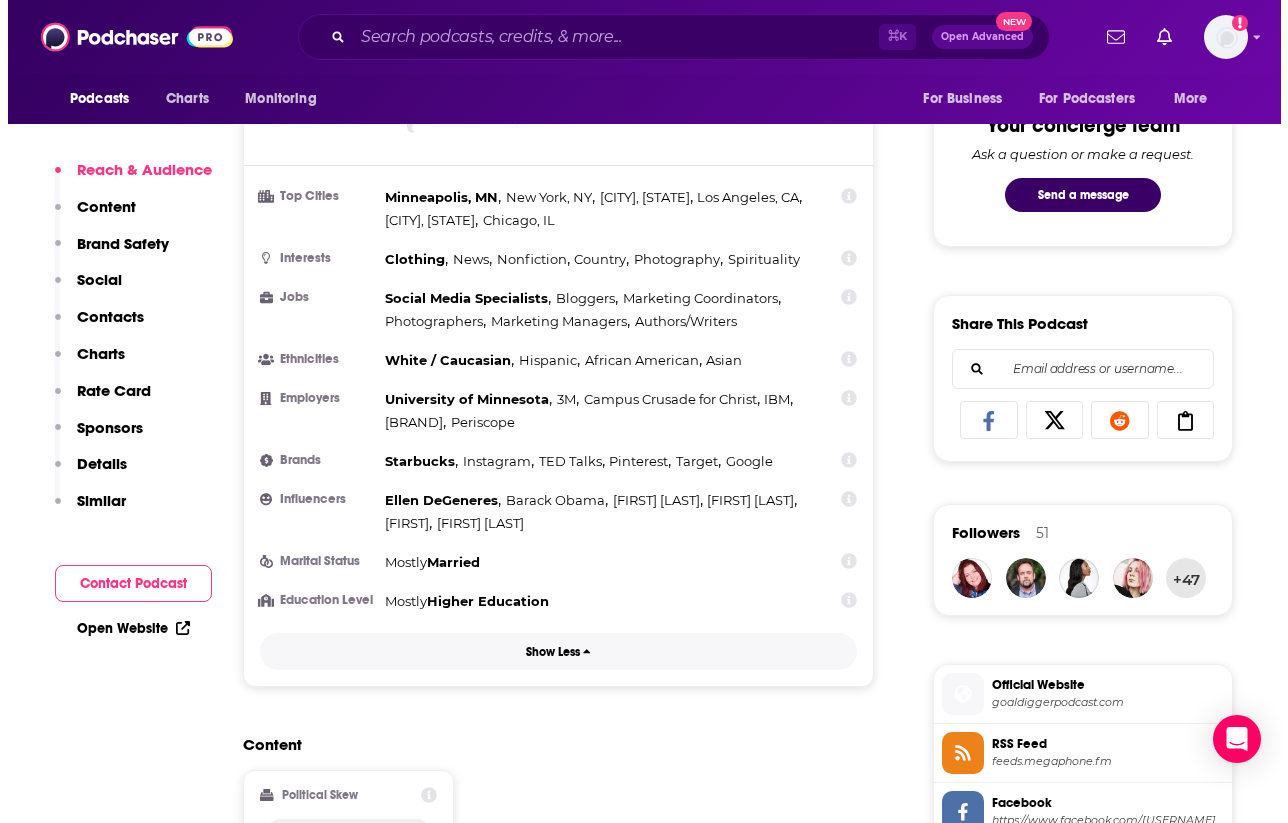 scroll, scrollTop: 0, scrollLeft: 0, axis: both 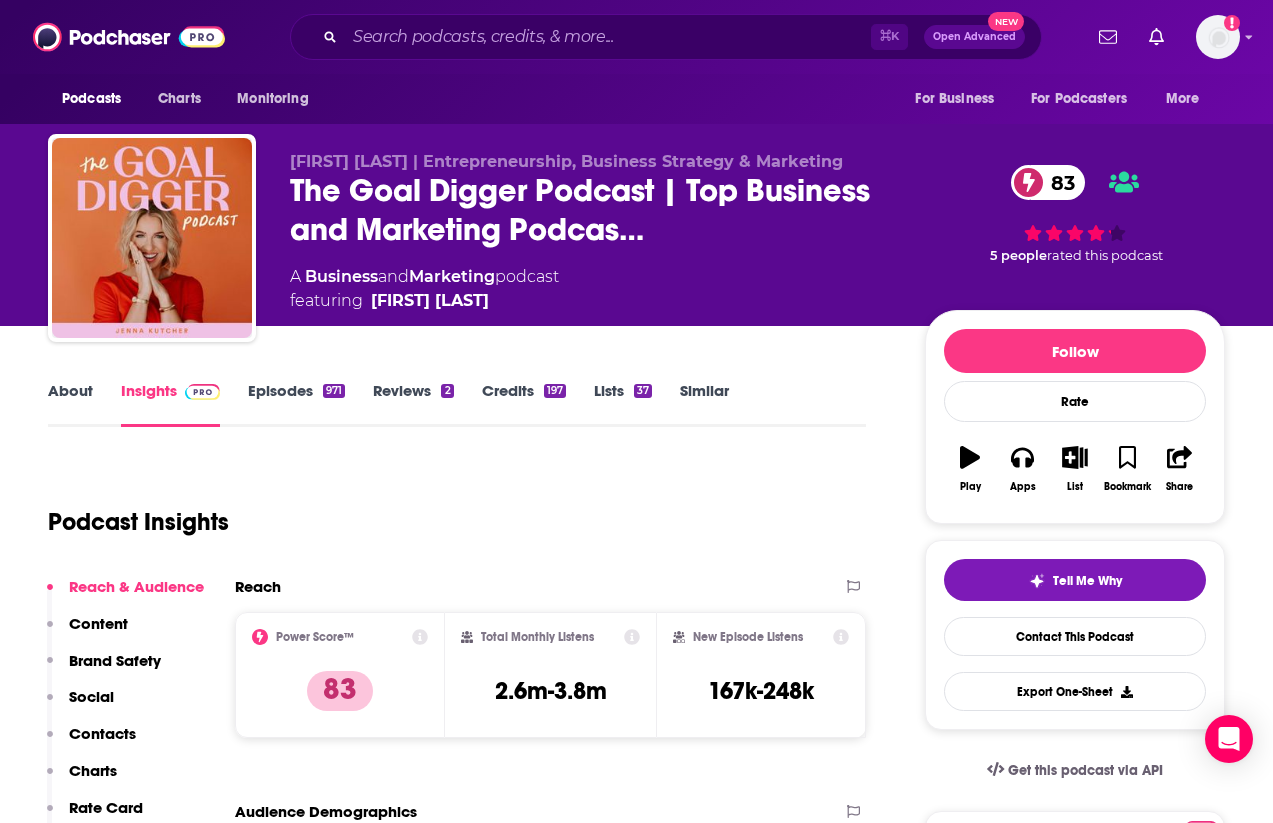click on "Business" 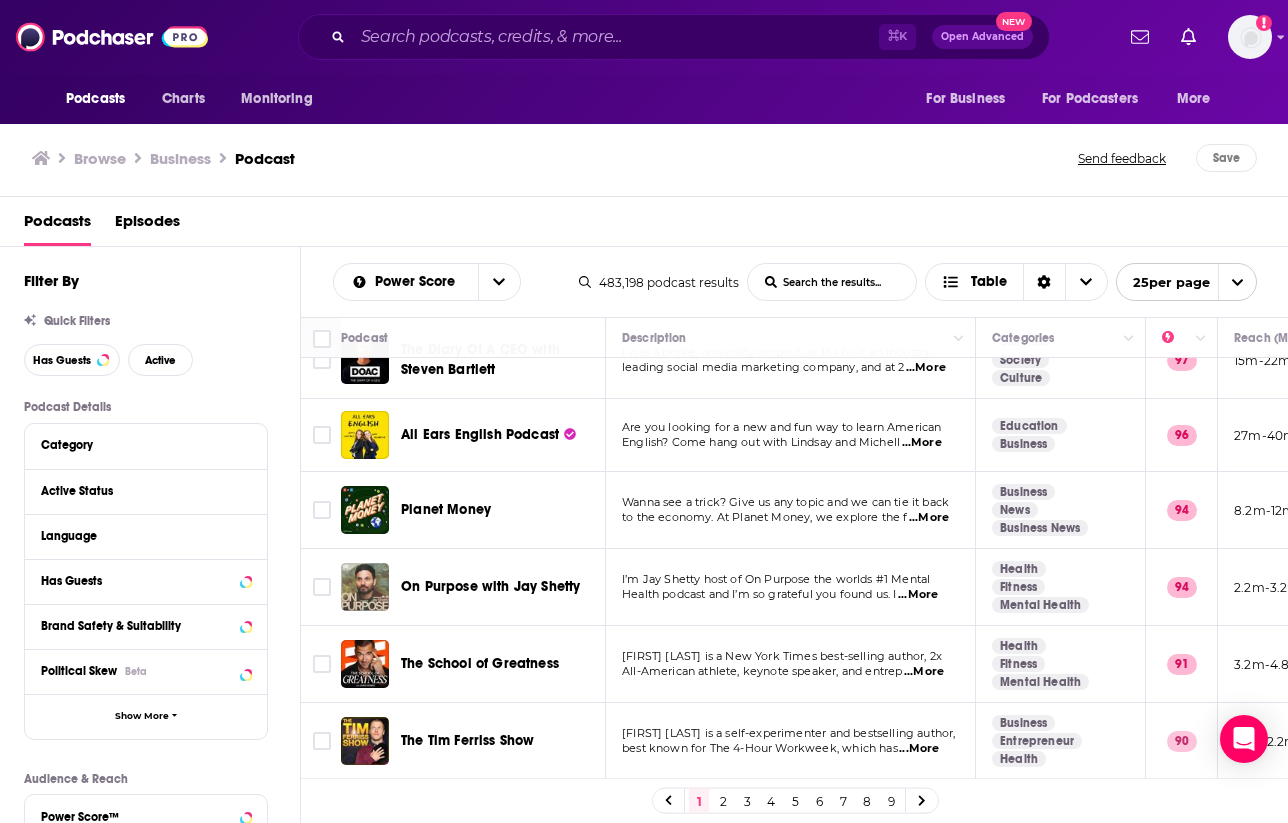 scroll, scrollTop: 116, scrollLeft: 0, axis: vertical 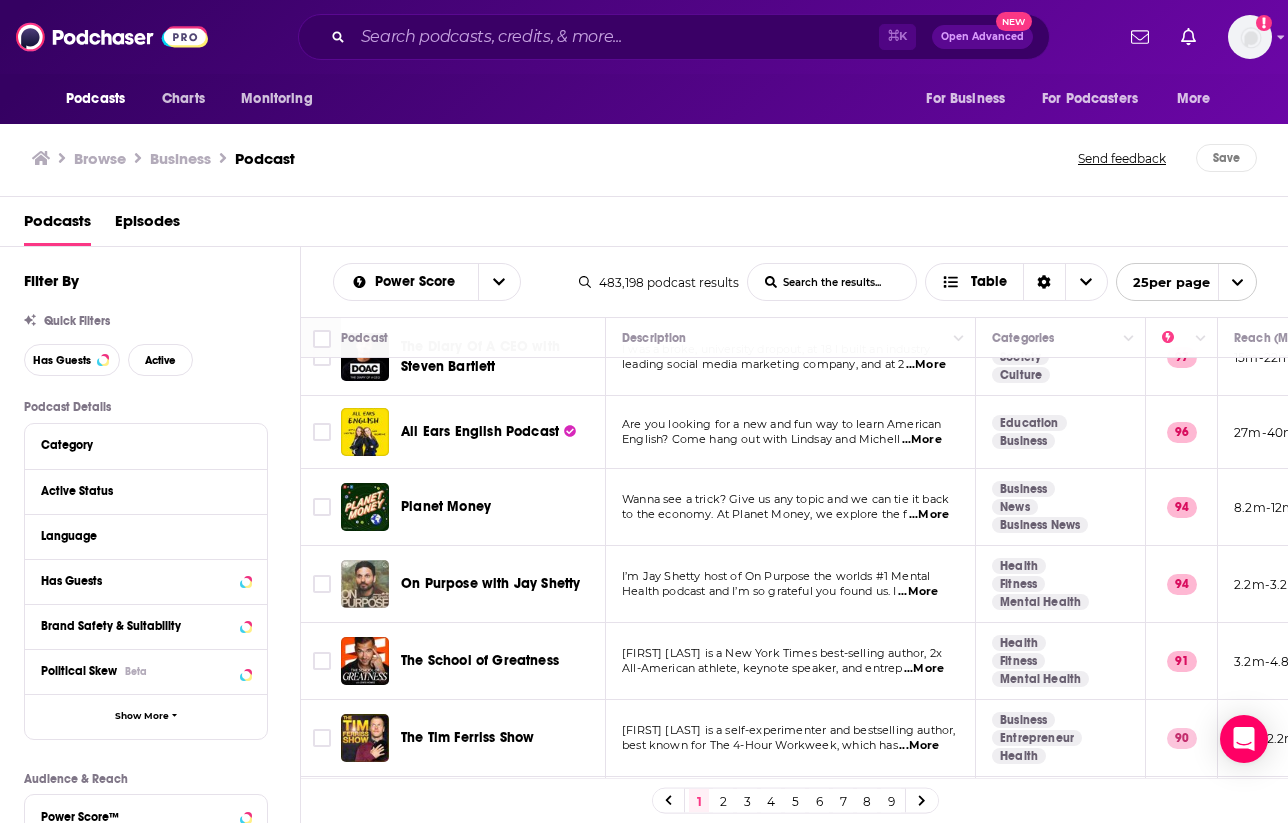 click on "Podcasts Charts Monitoring ⌘  K Open Advanced New For Business For Podcasters More Add a profile image Podcasts Charts Monitoring For Business For Podcasters More Browse Business Podcast Send feedback Save Podcasts Episodes Filter By Quick Filters Has Guests Active Podcast Details Category Active Status Language Has Guests Brand Safety & Suitability Political Skew Beta Show More Audience & Reach Power Score™ Reach (Monthly) Reach (Episode Average) Gender Age Income Show More Saved Searches Select Power Score List Search Input Search the results... Table 483,198   podcast   results List Search Input Search the results... Table 25  per page Podcast Description Categories Reach (Monthly) Reach (Episode) Top Country The Ramsey Show The Ramsey Show believes you can build wealth and take control of your life—no matter what stupid mistak  ...More Business Investing Education 97 18m-26m 580k-863k   US The Diary Of A CEO with Steven Bartlett I was a broke, university dropout, at 18 I built an industry  ...More" at bounding box center [644, 411] 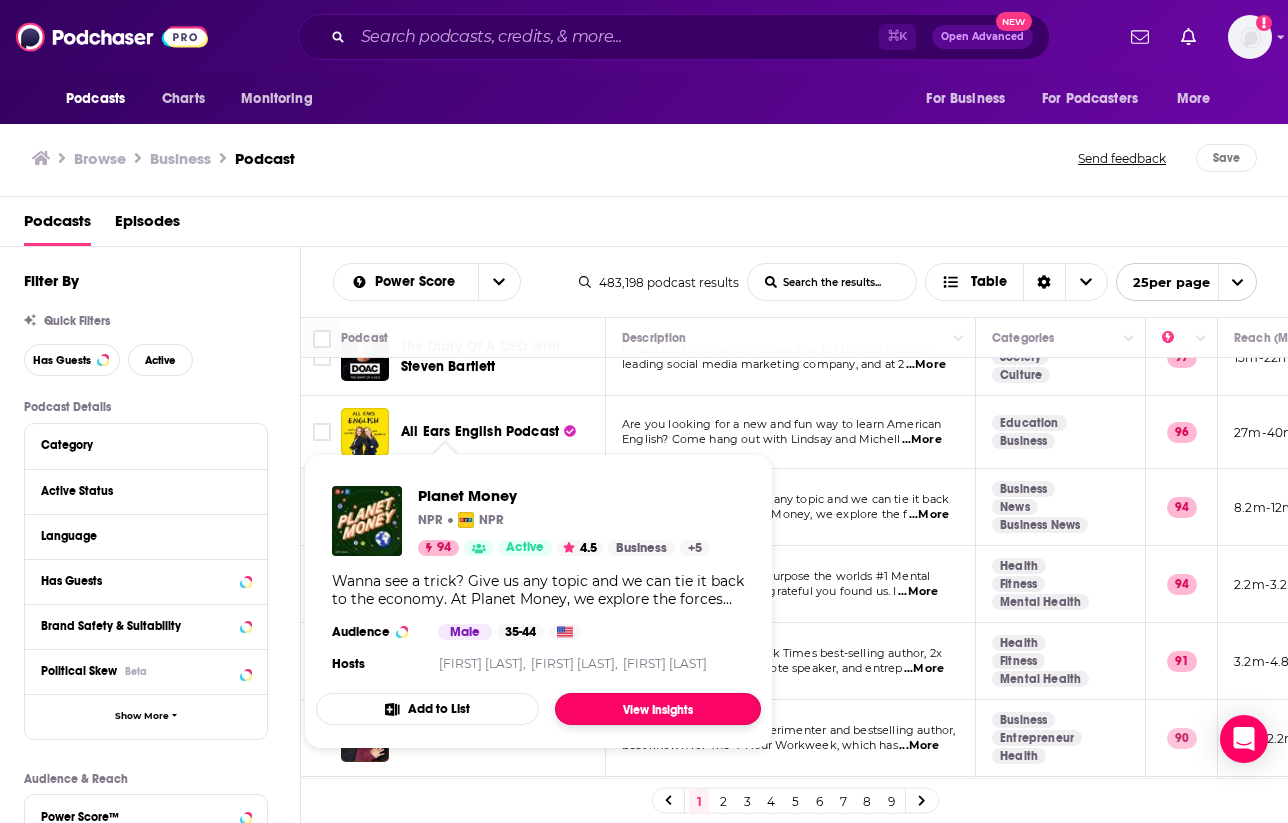 click on "View Insights" at bounding box center (658, 709) 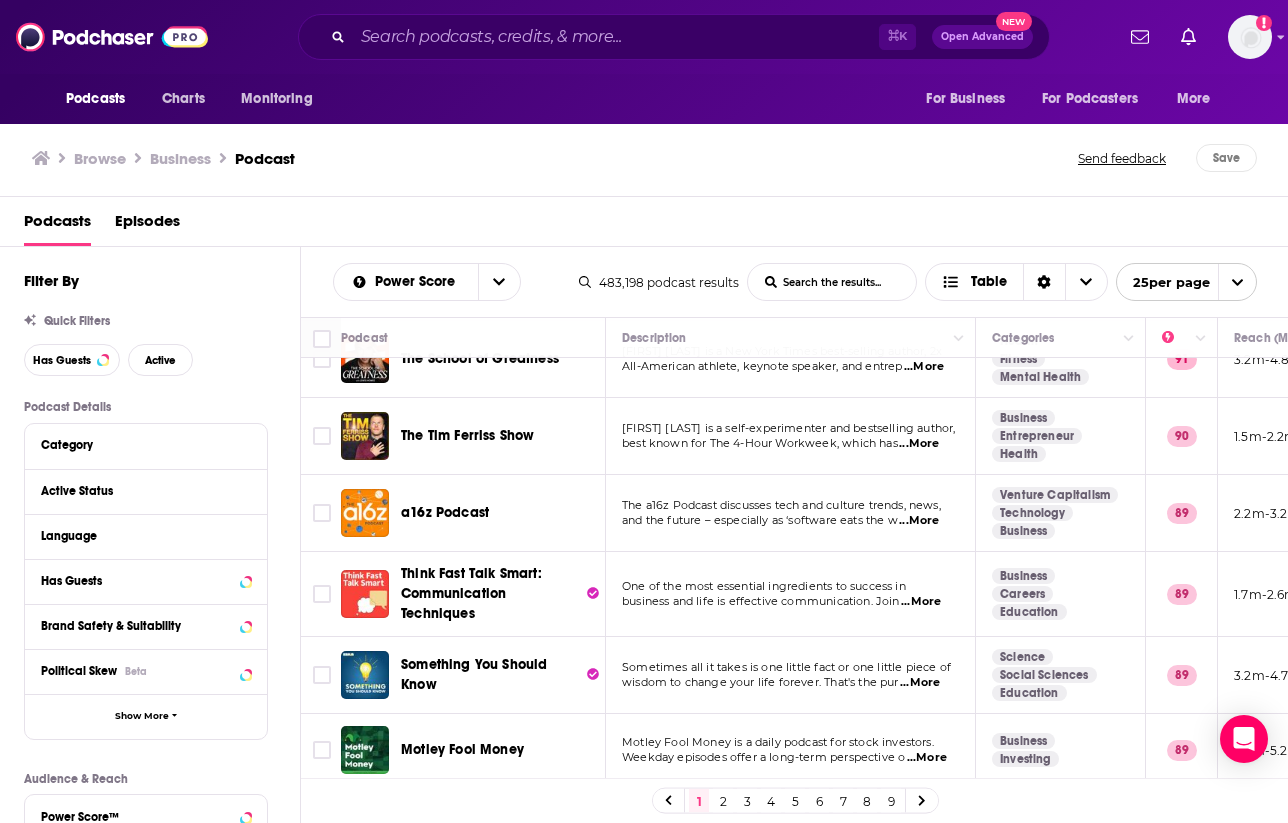 scroll, scrollTop: 424, scrollLeft: 0, axis: vertical 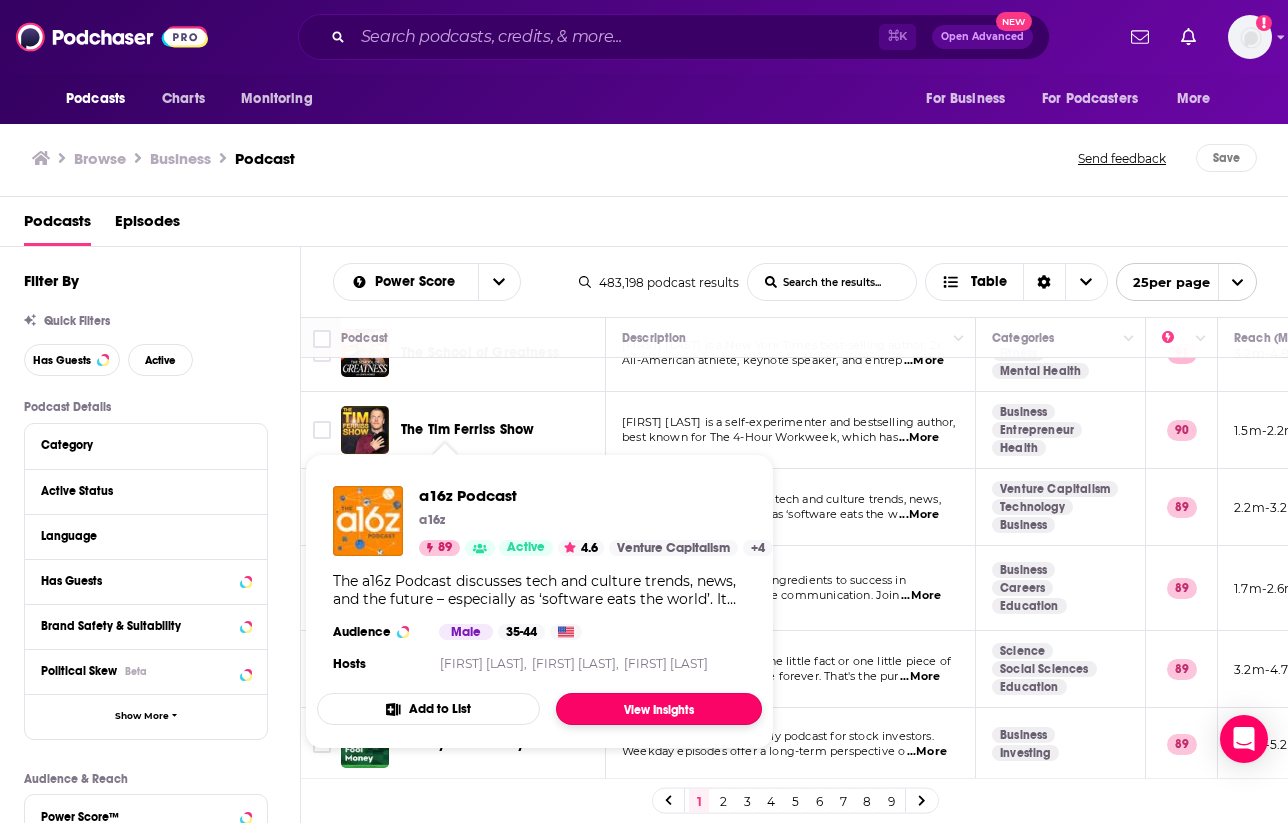 click on "View Insights" at bounding box center [659, 709] 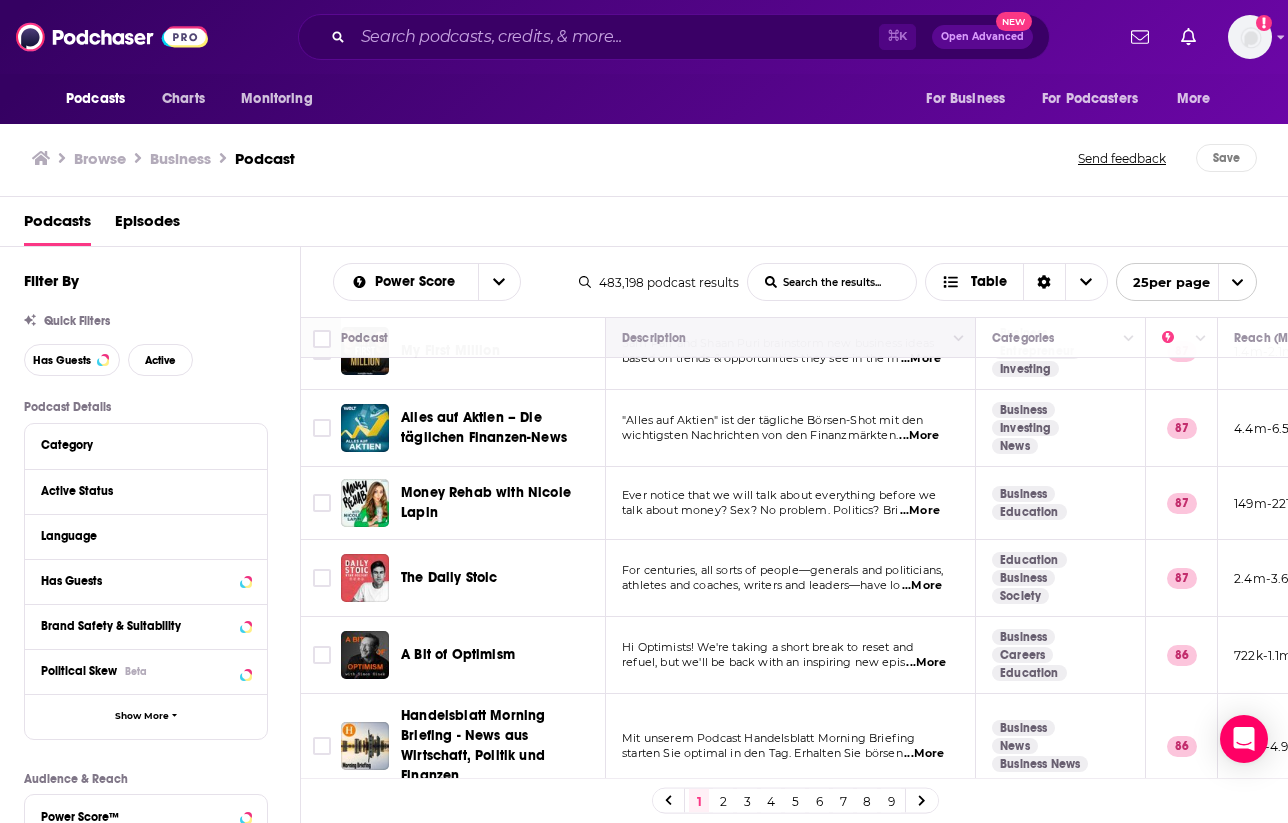 scroll, scrollTop: 1513, scrollLeft: 0, axis: vertical 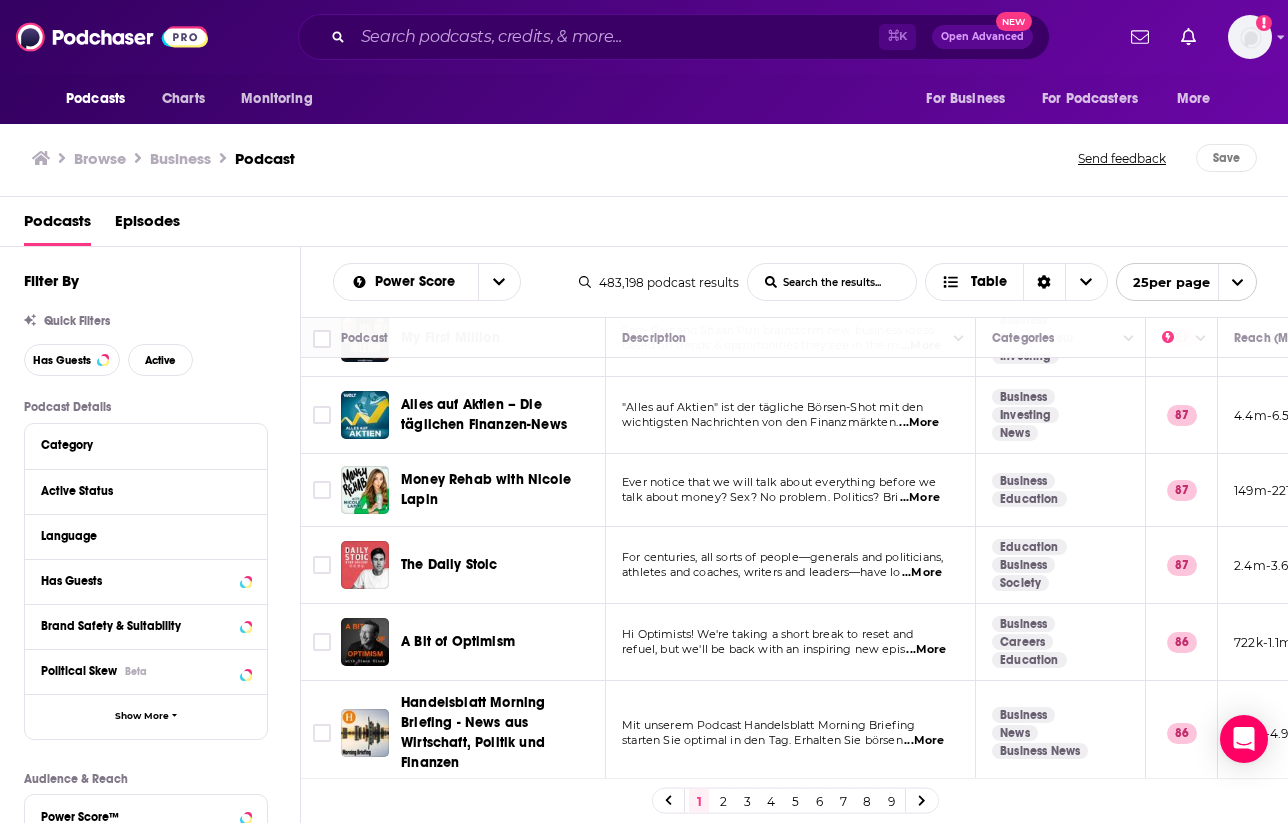 click on "2" at bounding box center [723, 801] 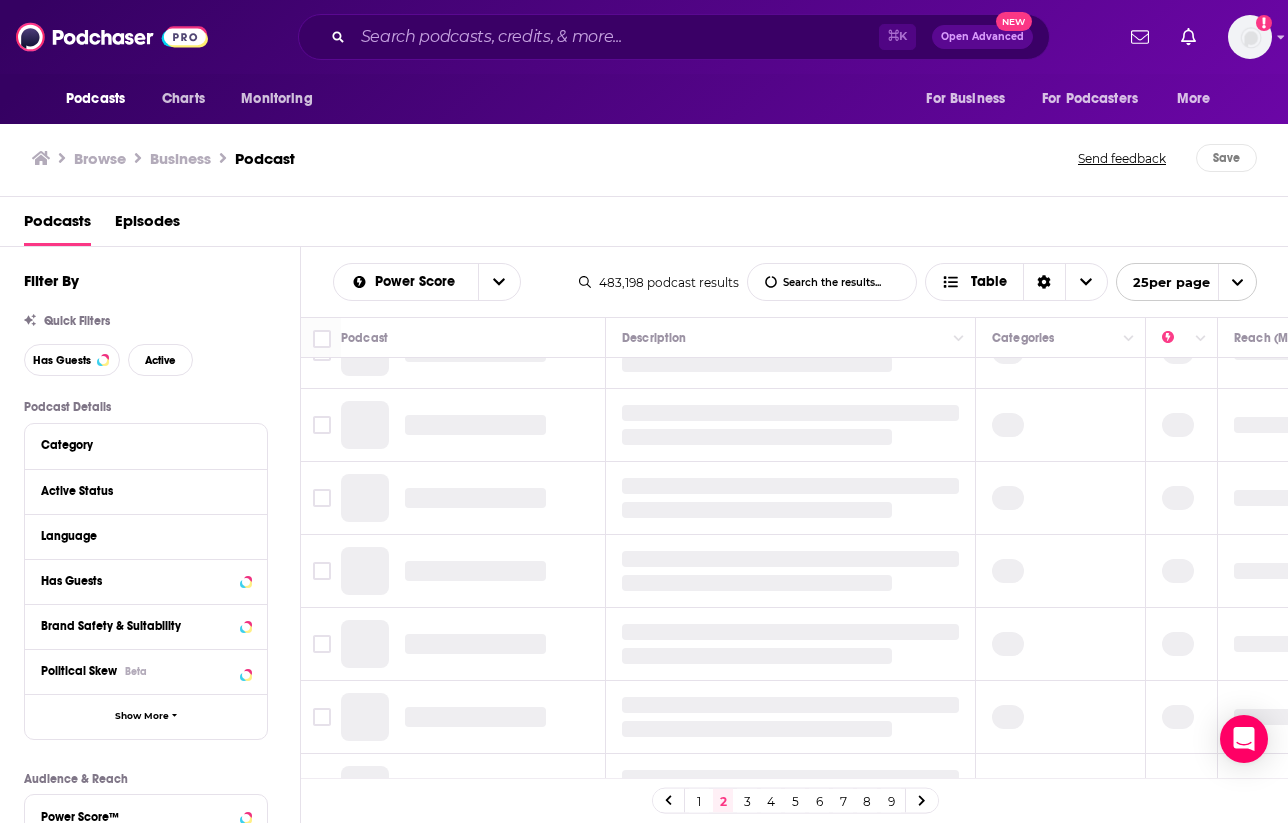 scroll, scrollTop: 333, scrollLeft: 0, axis: vertical 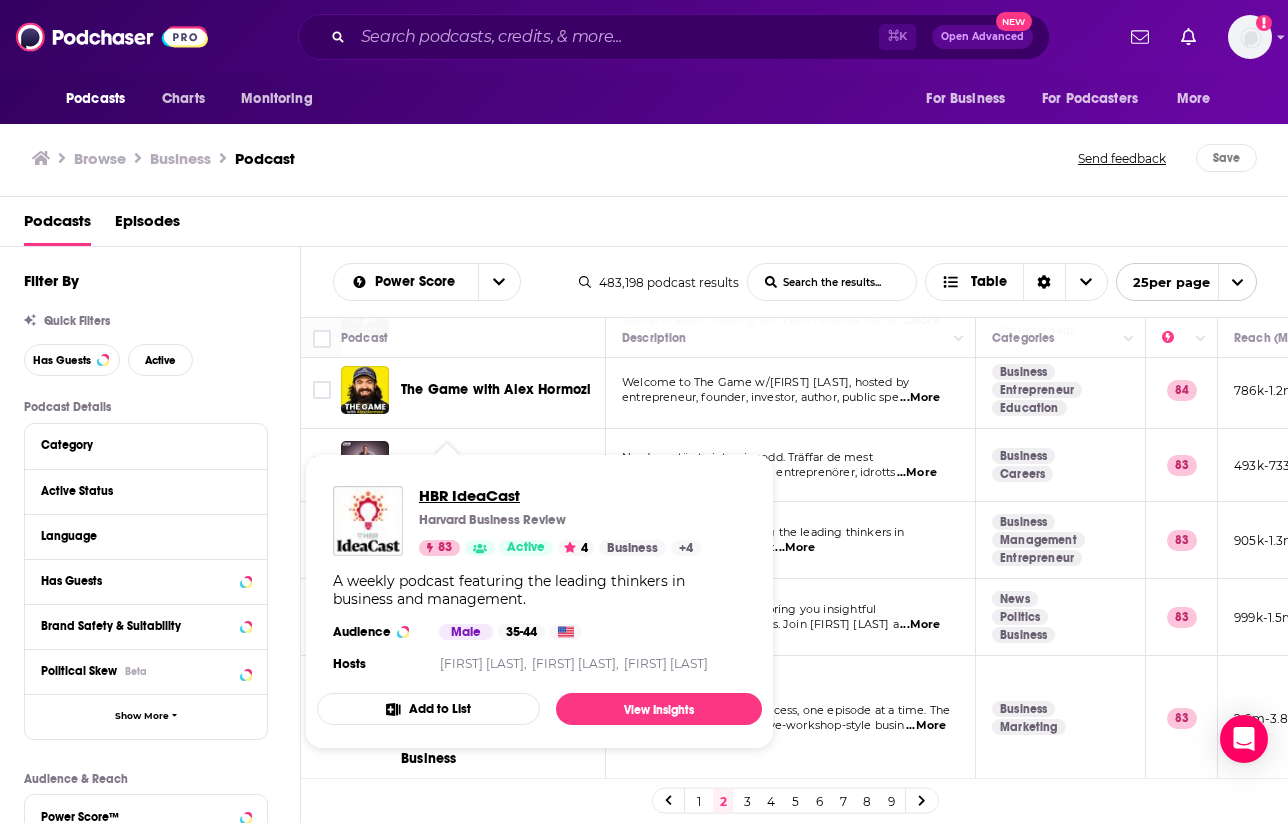 click on "HBR IdeaCast" at bounding box center (560, 495) 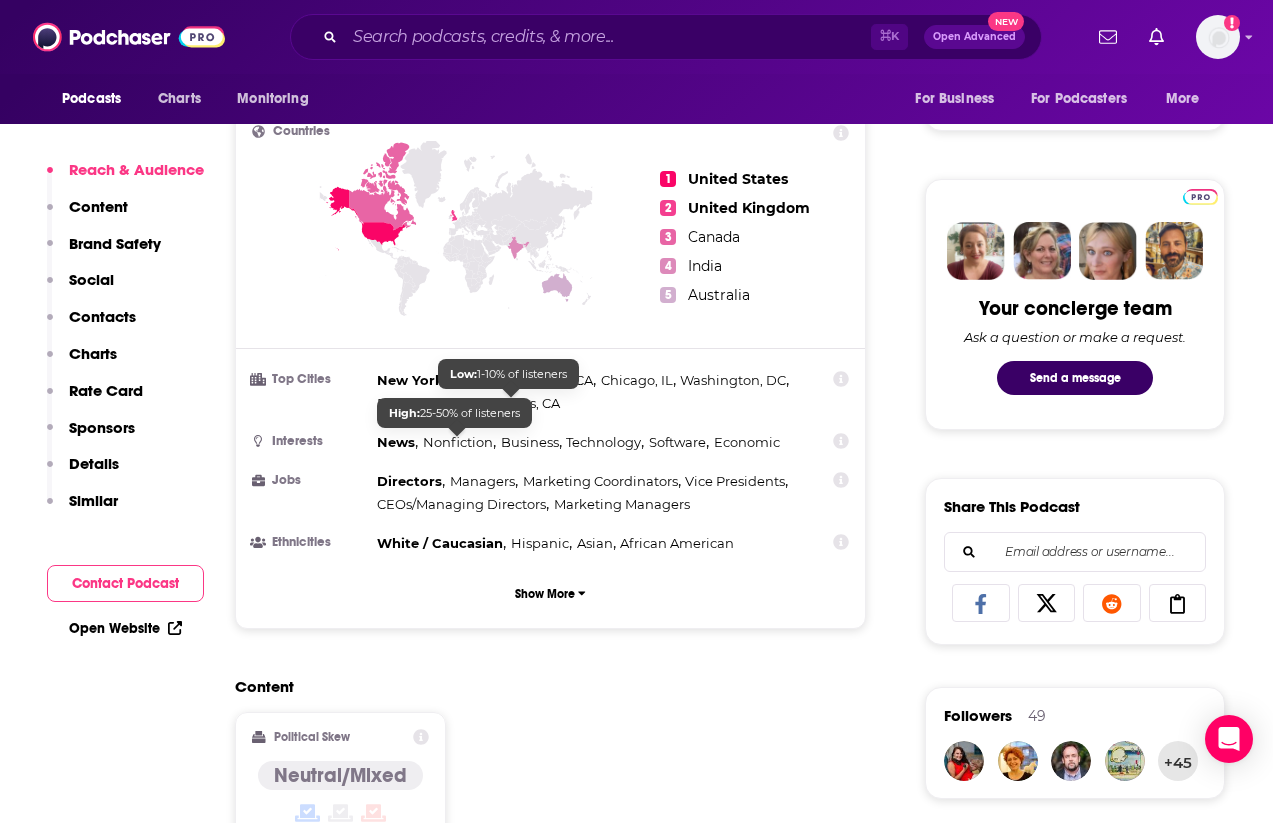 scroll, scrollTop: 852, scrollLeft: 0, axis: vertical 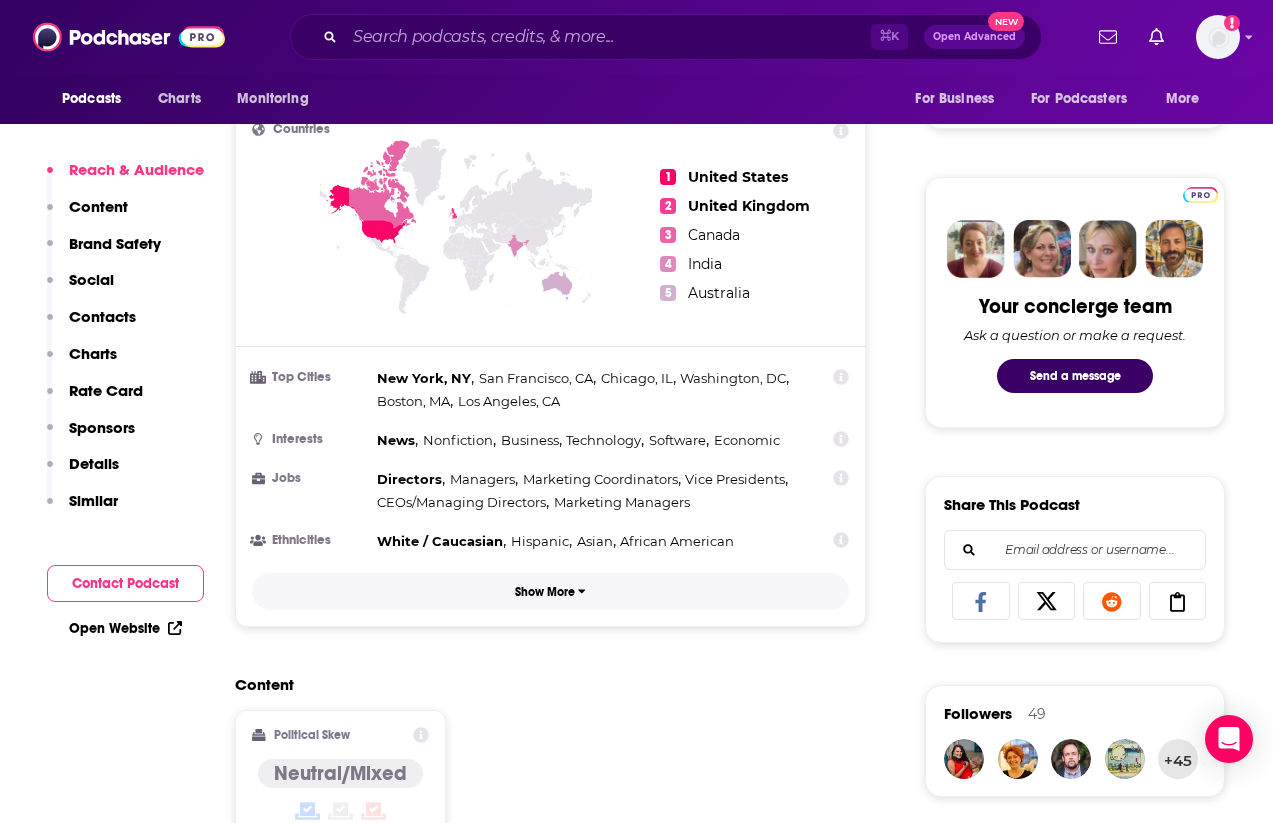 click on "Show More" at bounding box center (545, 592) 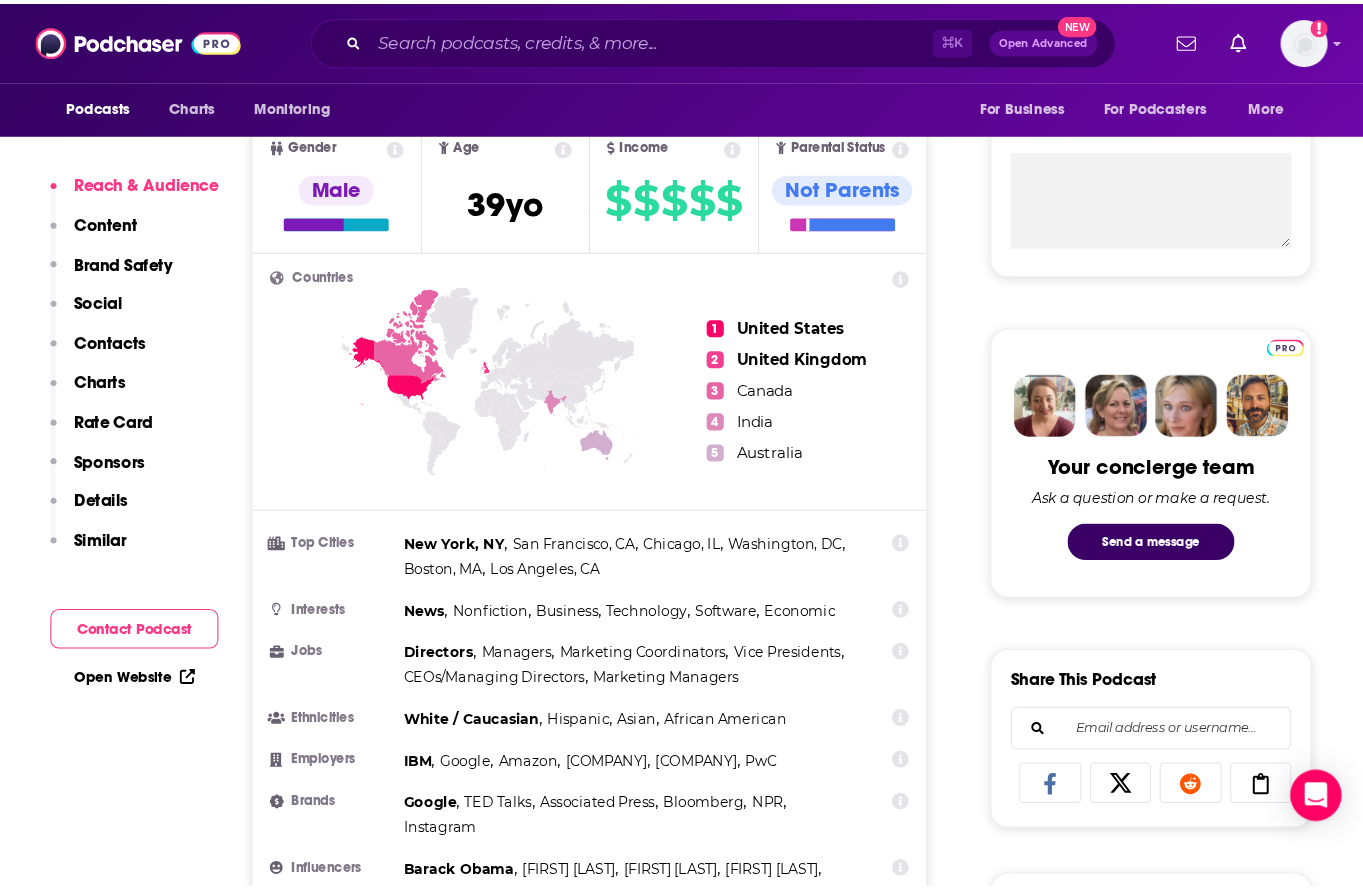 scroll, scrollTop: 707, scrollLeft: 0, axis: vertical 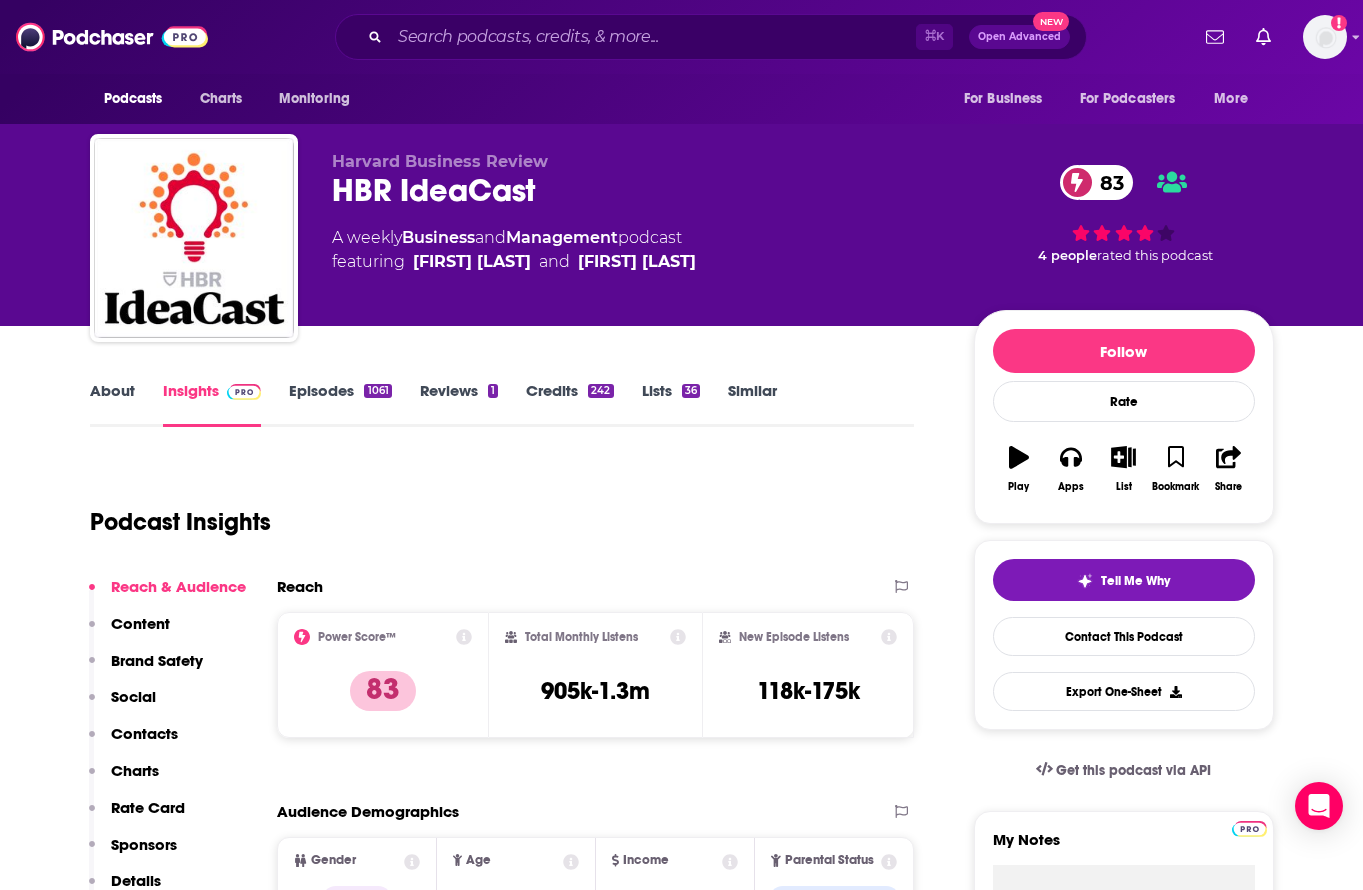 click on "Business" at bounding box center [438, 237] 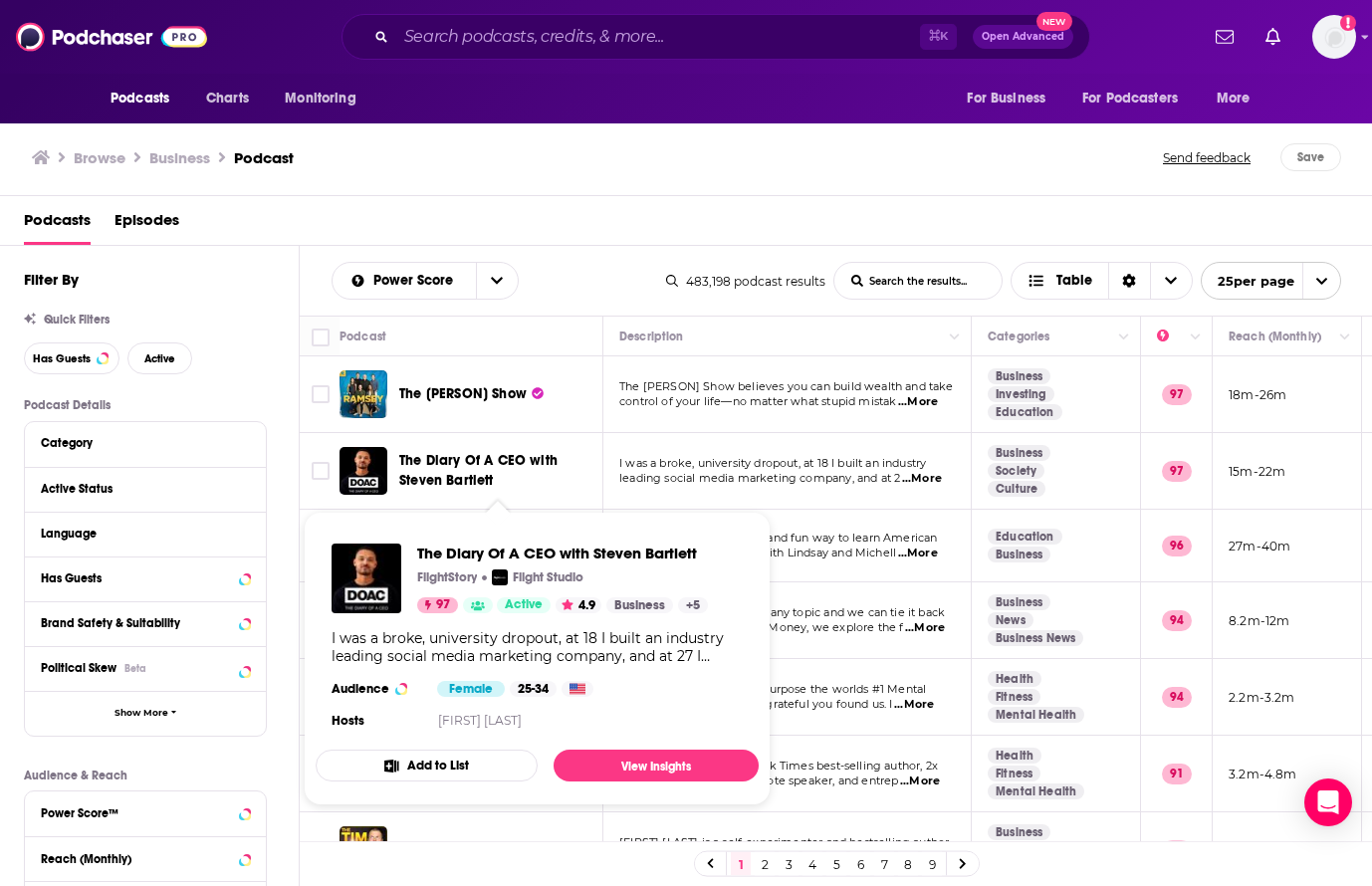 click on "The Diary Of A CEO with Steven Bartlett" at bounding box center [478, 470] 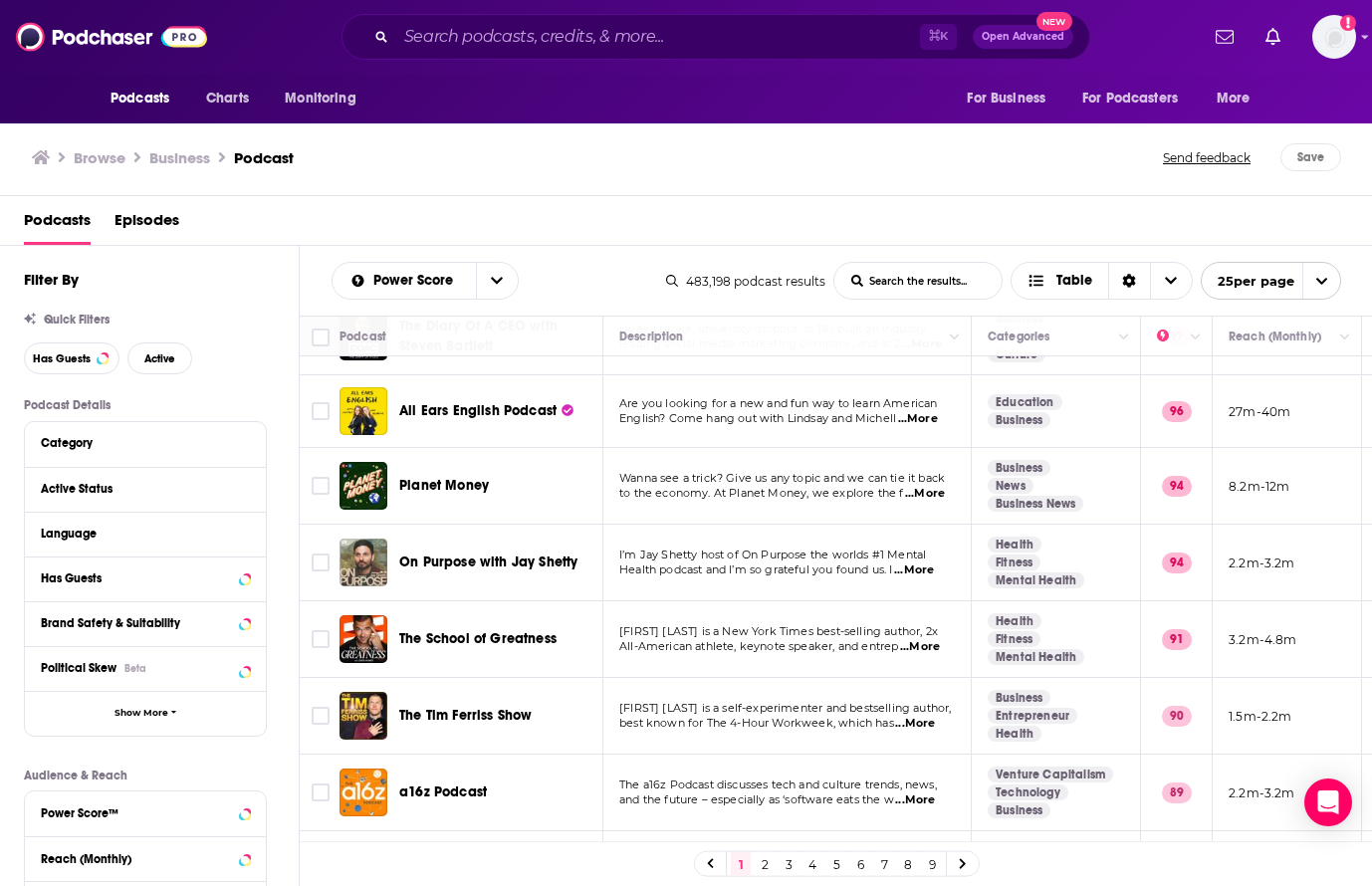 scroll, scrollTop: 135, scrollLeft: 0, axis: vertical 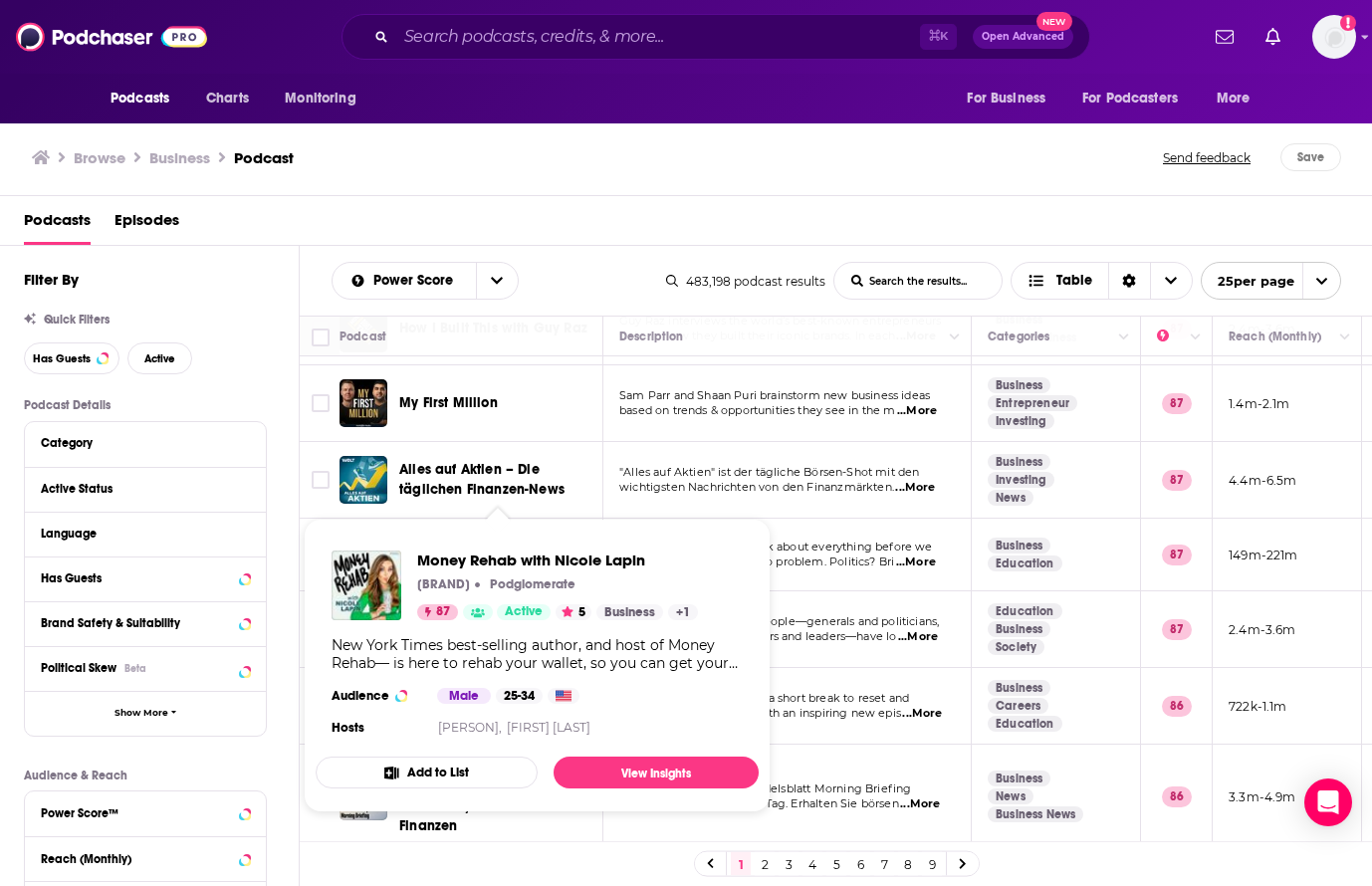 click on "Money Rehab with Nicole Lapin" at bounding box center [558, 559] 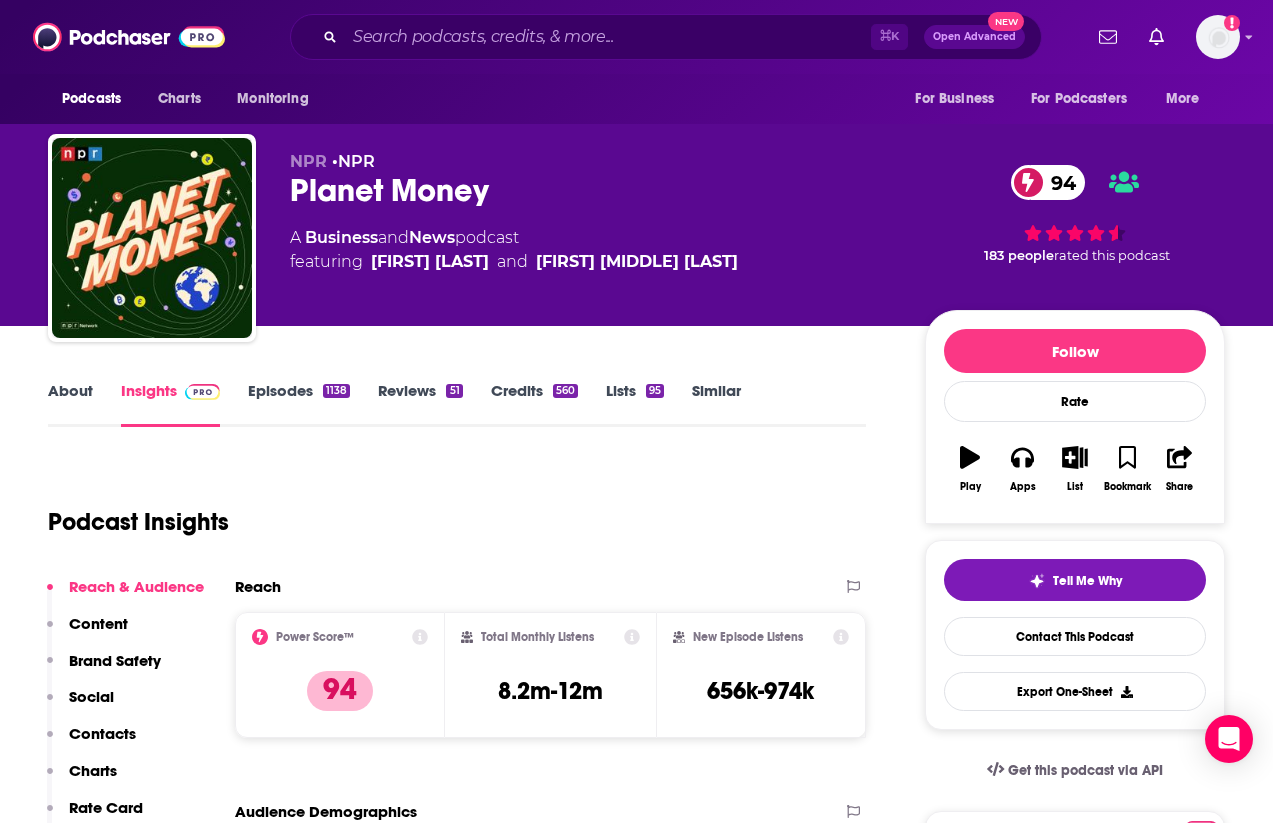 scroll, scrollTop: 0, scrollLeft: 0, axis: both 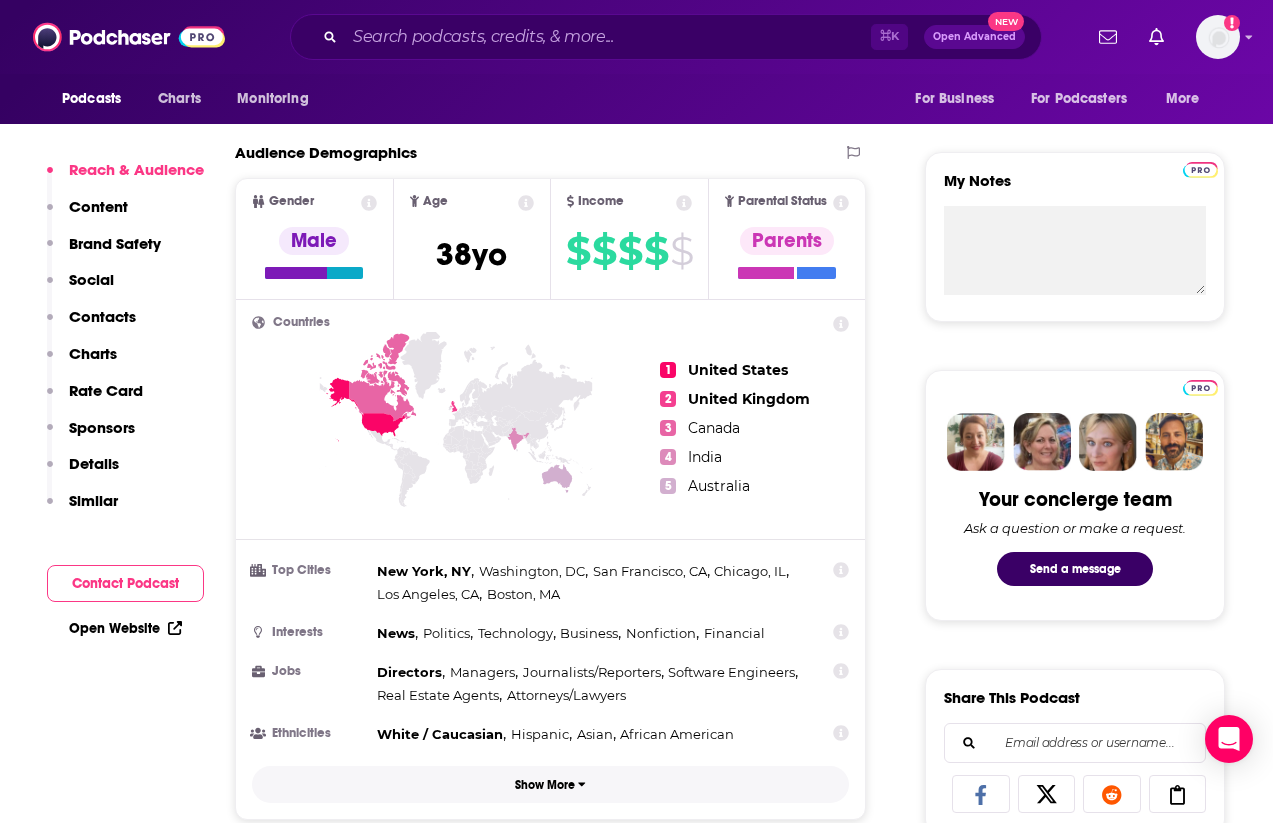 click on "Show More" at bounding box center [545, 785] 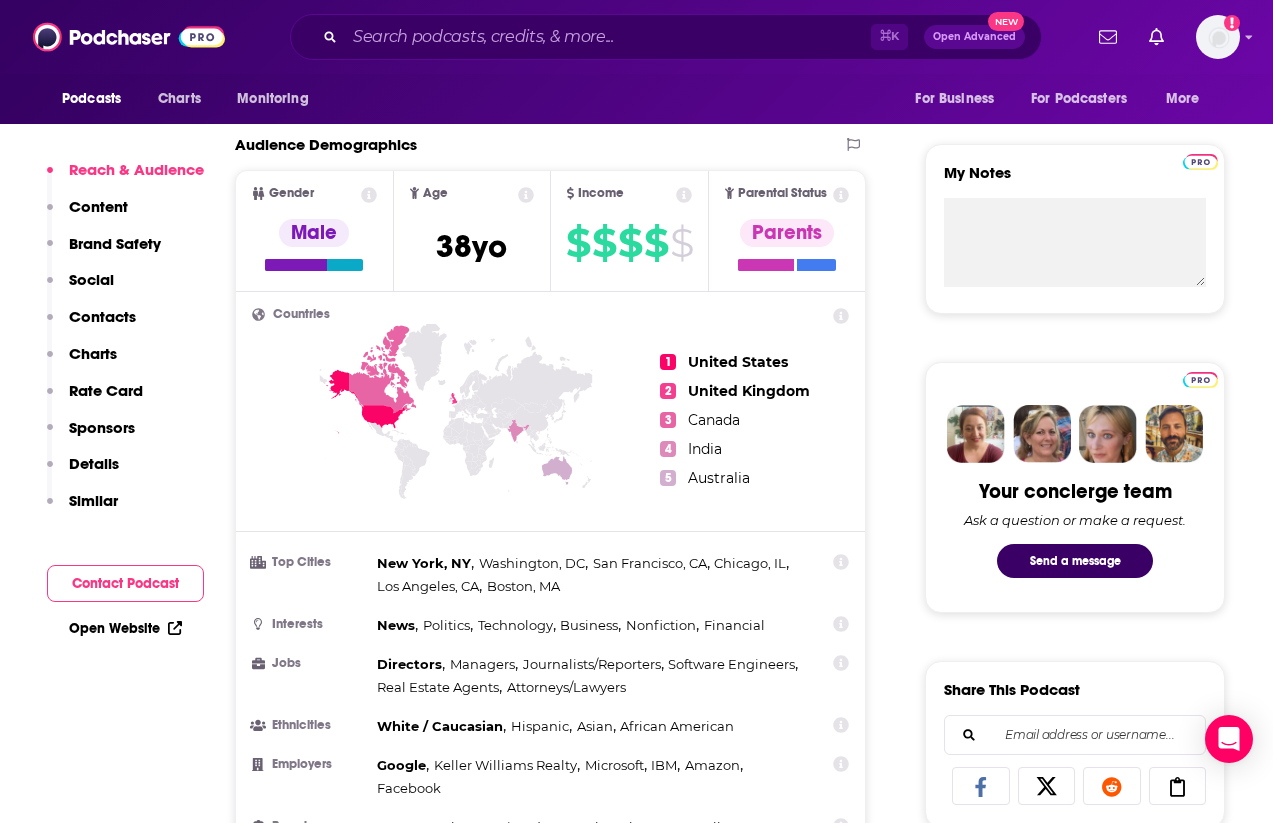 scroll, scrollTop: 690, scrollLeft: 0, axis: vertical 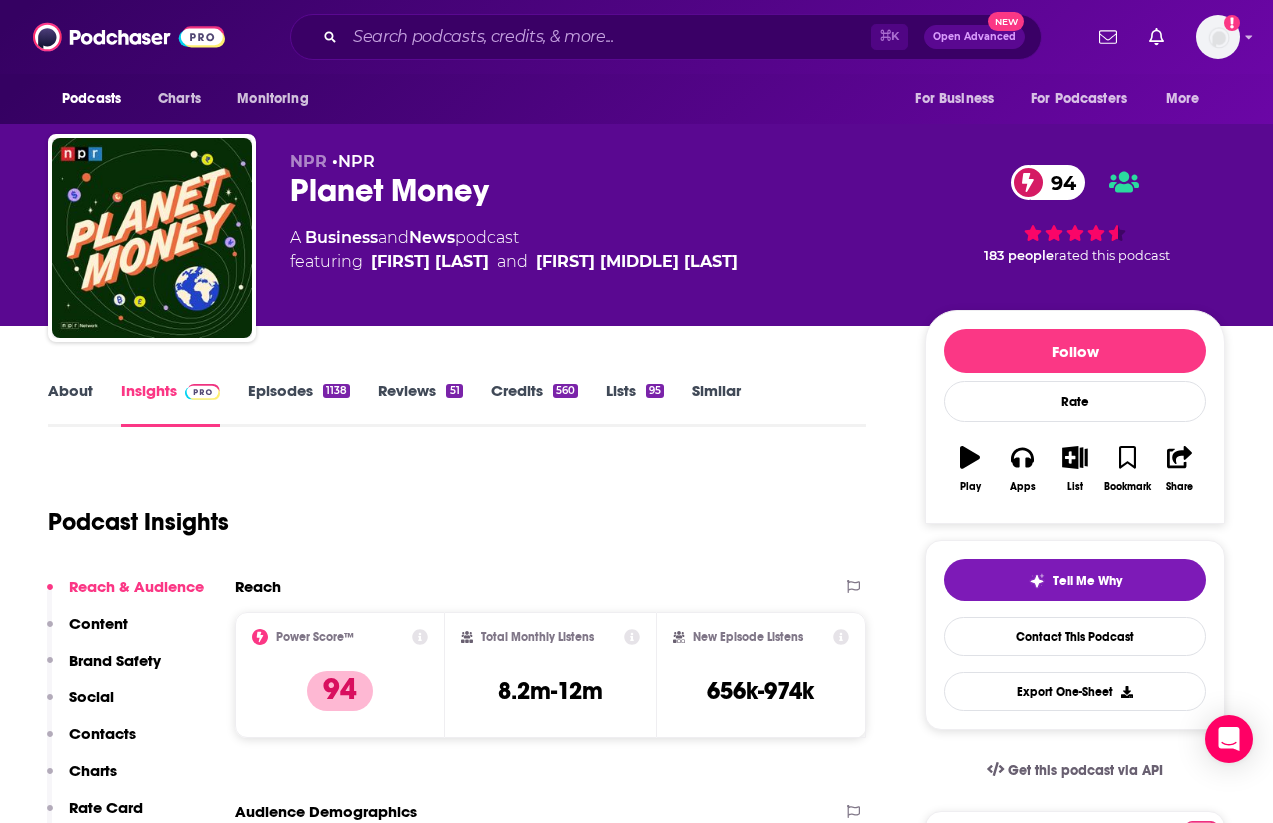 drag, startPoint x: 179, startPoint y: 202, endPoint x: 92, endPoint y: 38, distance: 185.64752 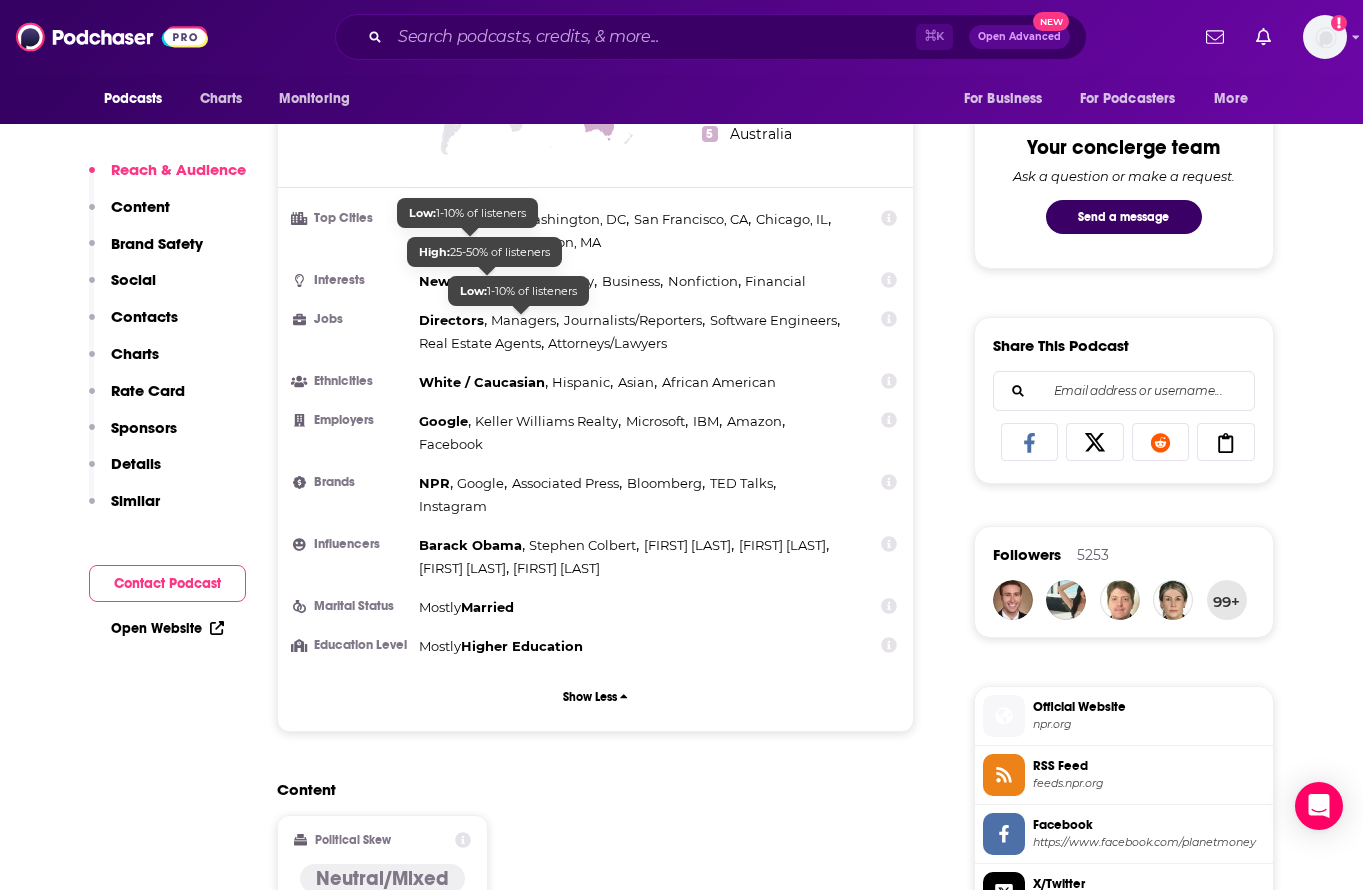scroll, scrollTop: 1055, scrollLeft: 0, axis: vertical 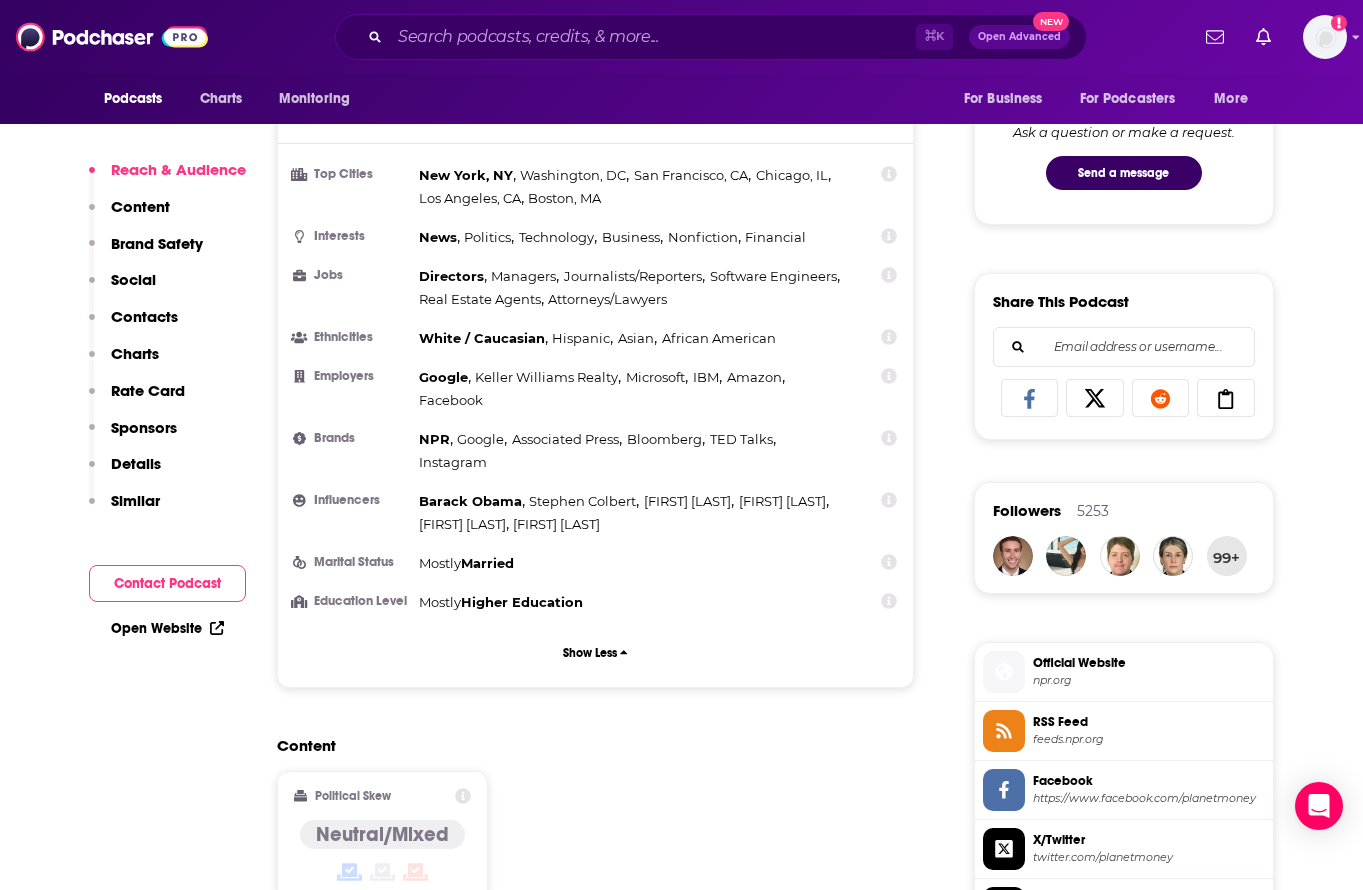 click on "Content" at bounding box center (140, 206) 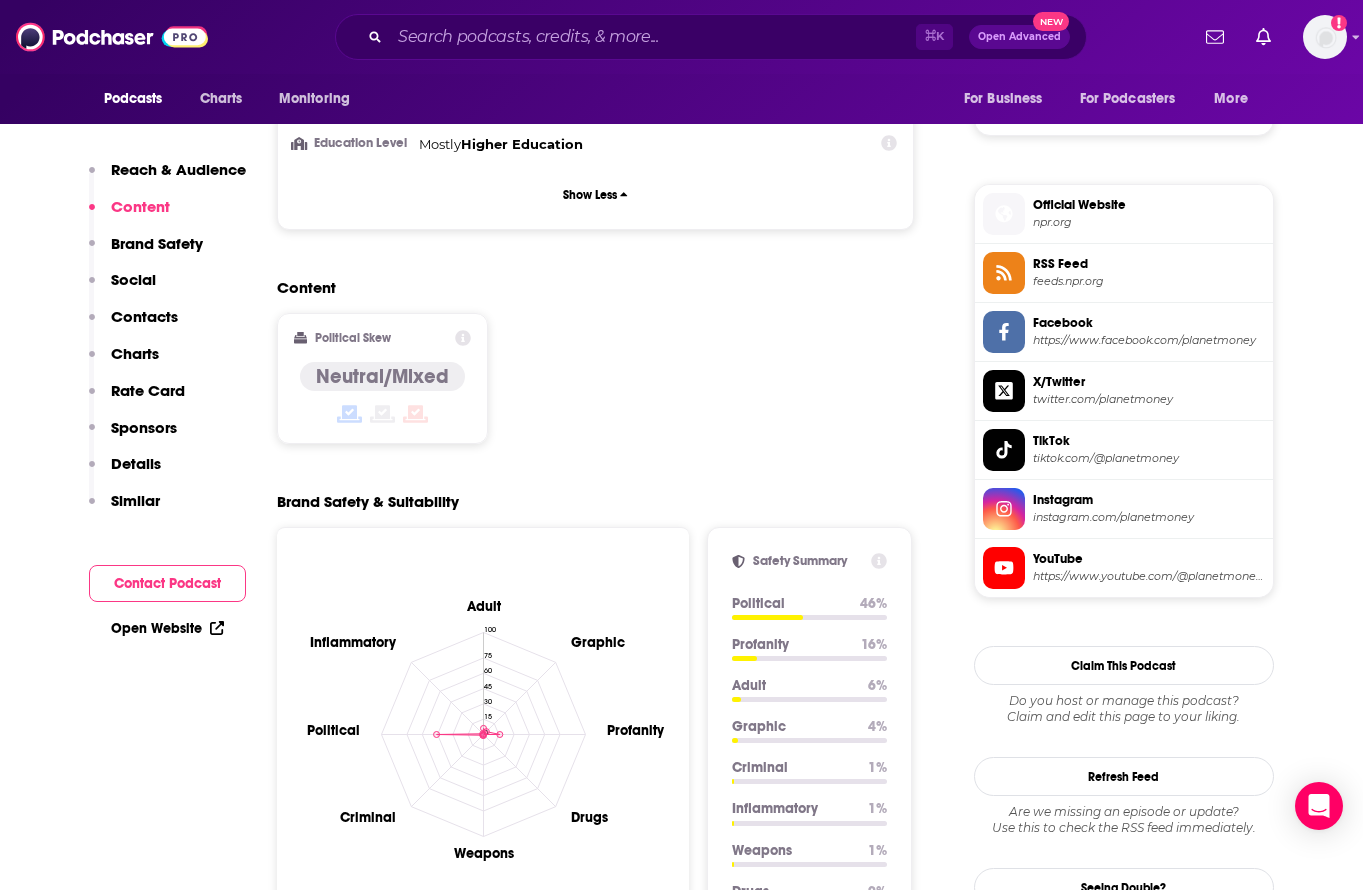 scroll, scrollTop: 0, scrollLeft: 0, axis: both 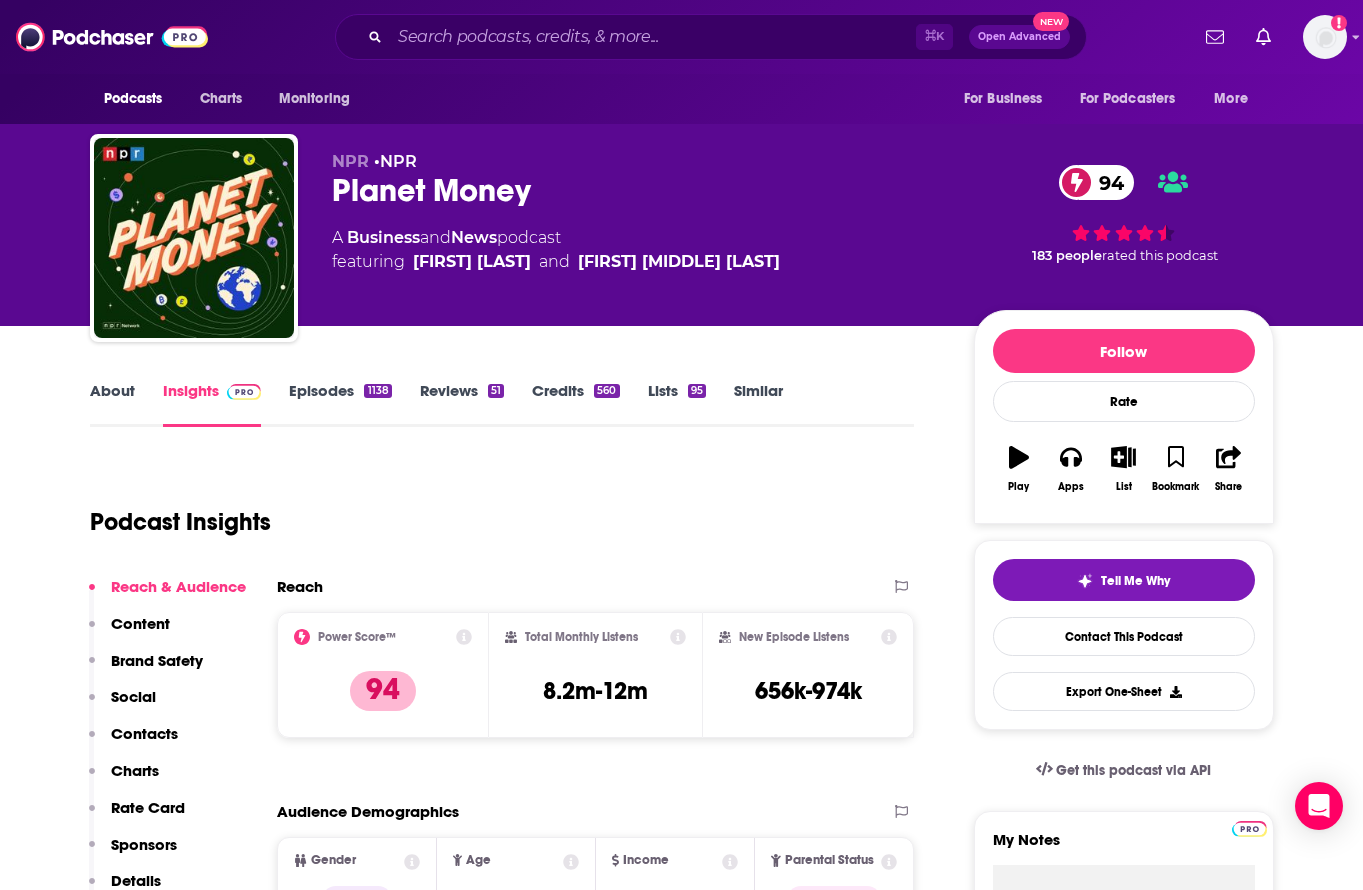 click on "Planet Money 94" at bounding box center [637, 190] 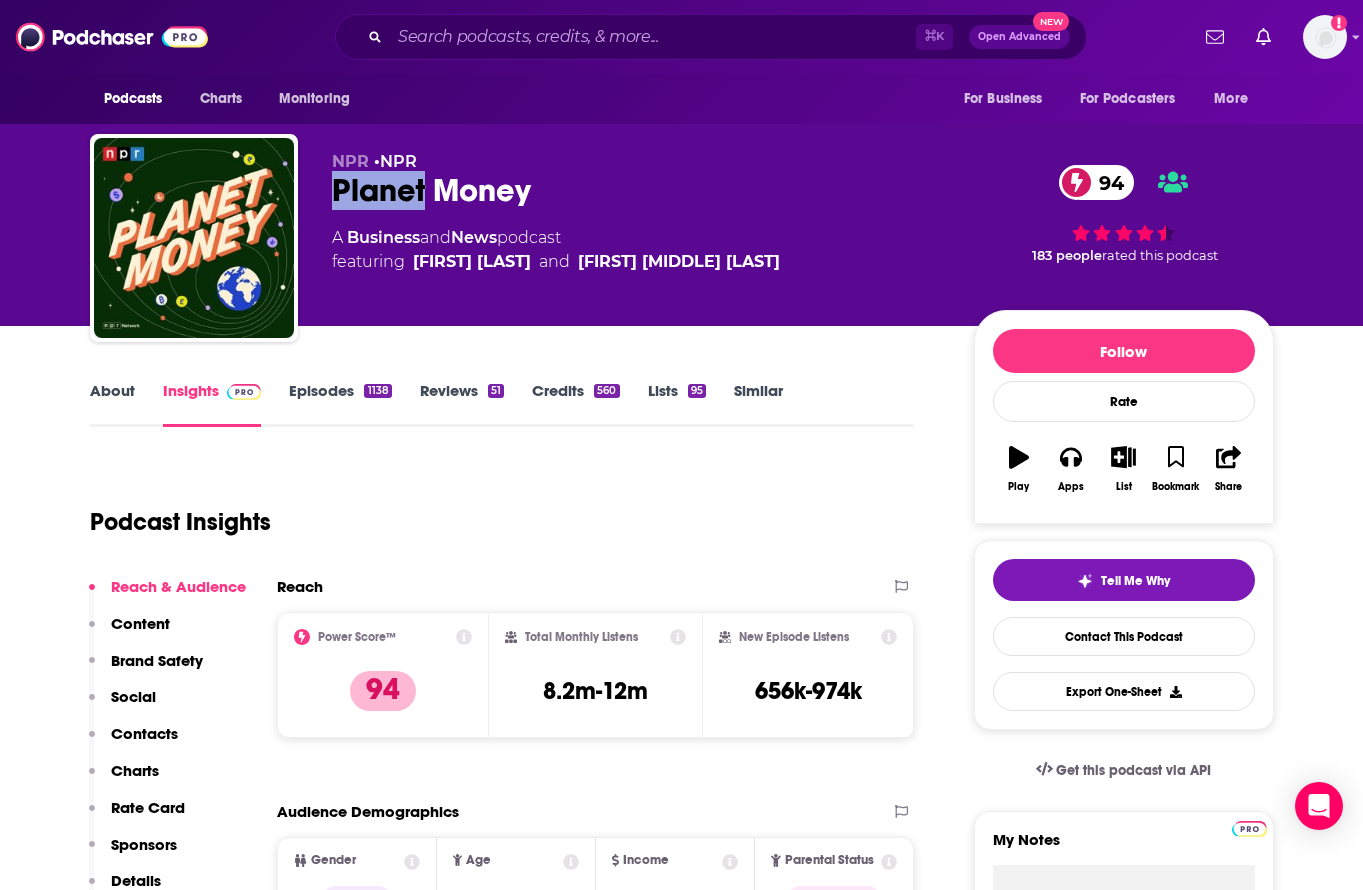 click on "Planet Money 94" at bounding box center (637, 190) 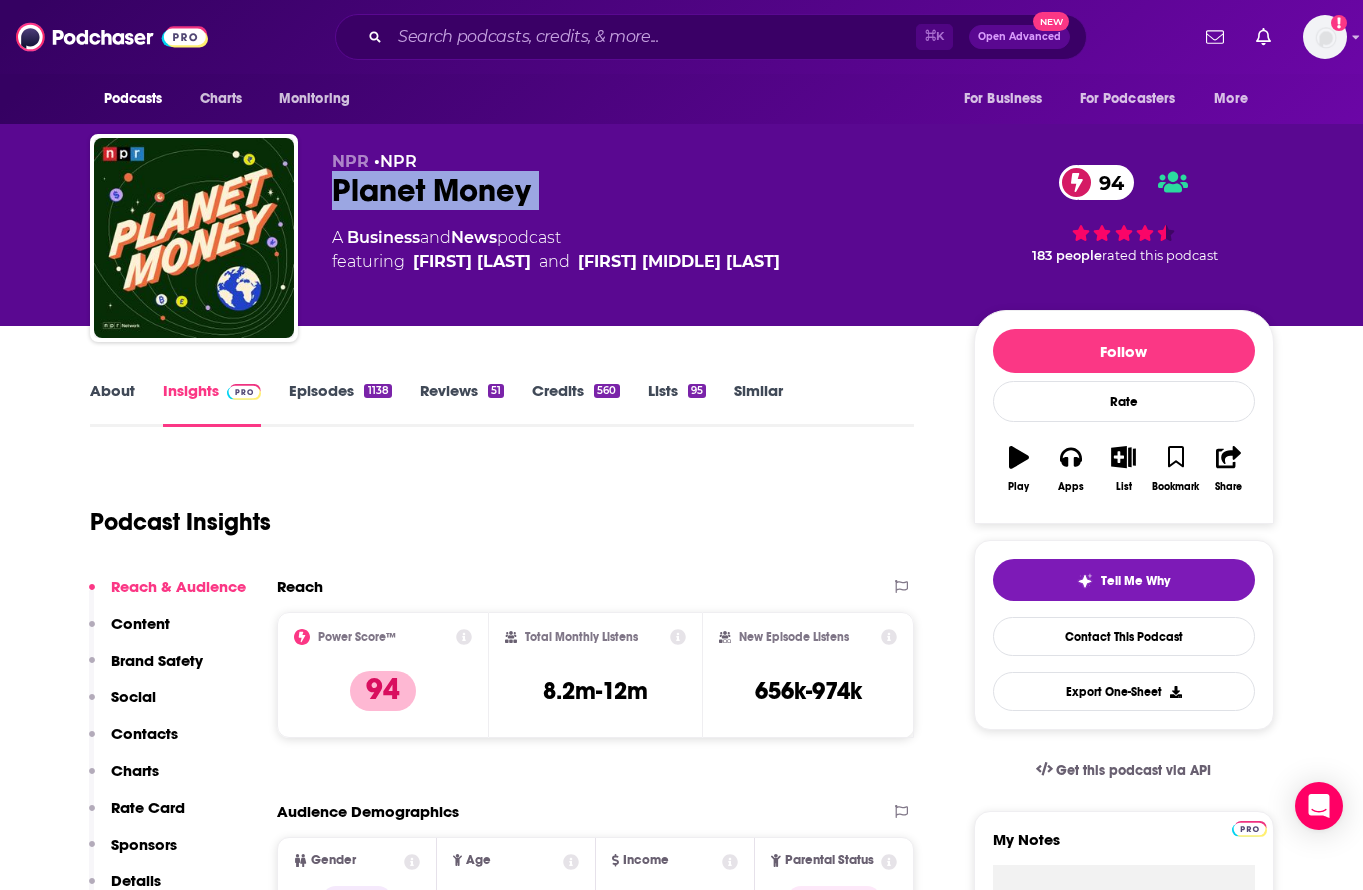 click on "Planet Money 94" at bounding box center (637, 190) 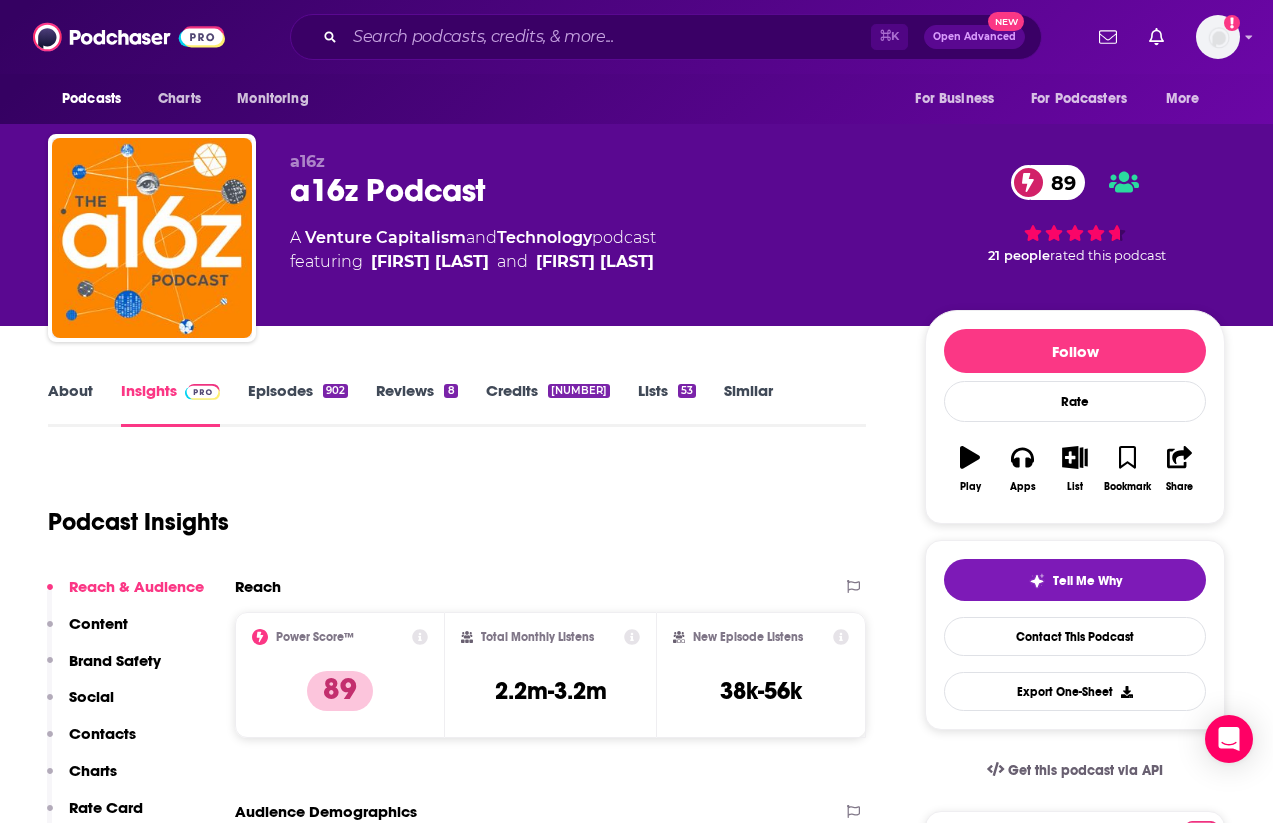scroll, scrollTop: 0, scrollLeft: 0, axis: both 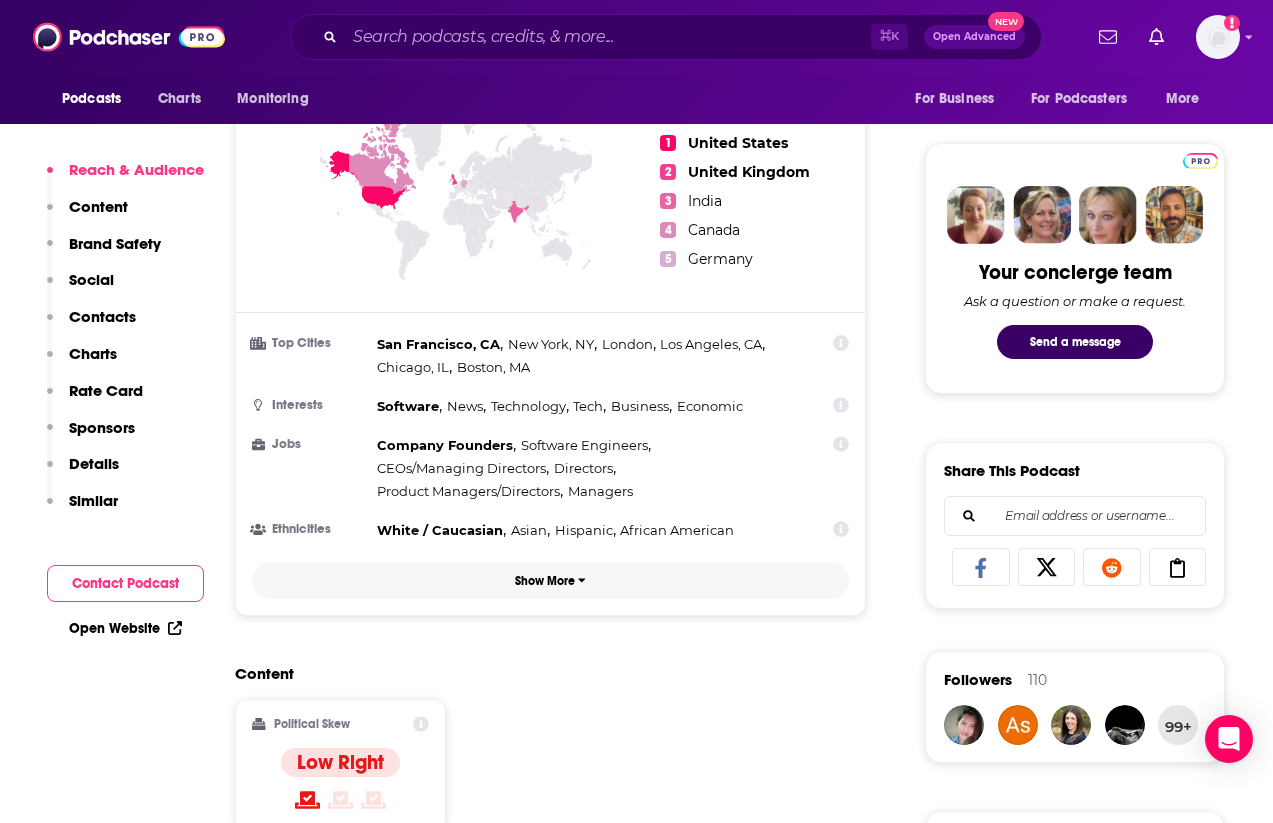 click on "Show More" at bounding box center [545, 581] 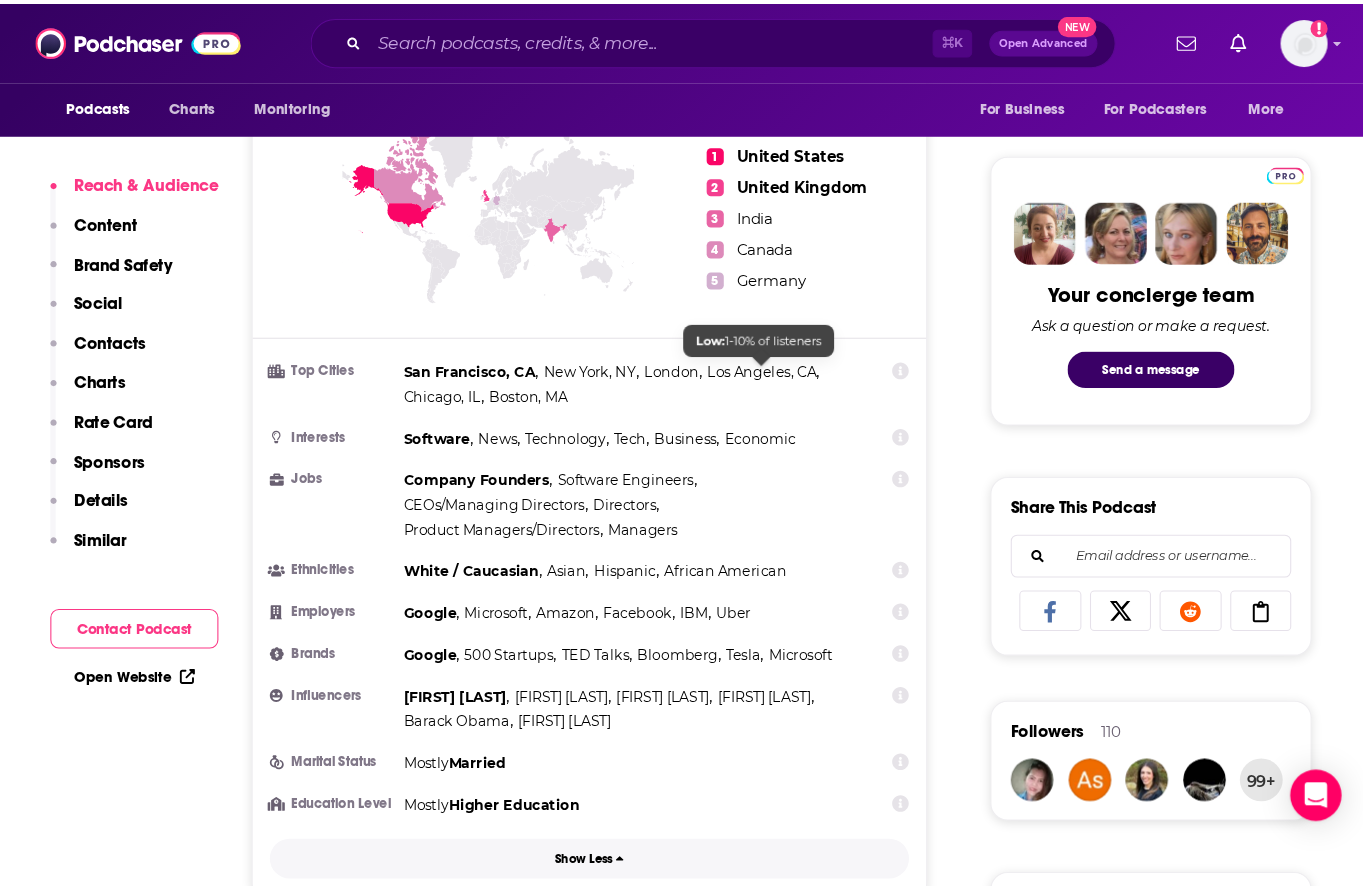 scroll, scrollTop: 0, scrollLeft: 0, axis: both 